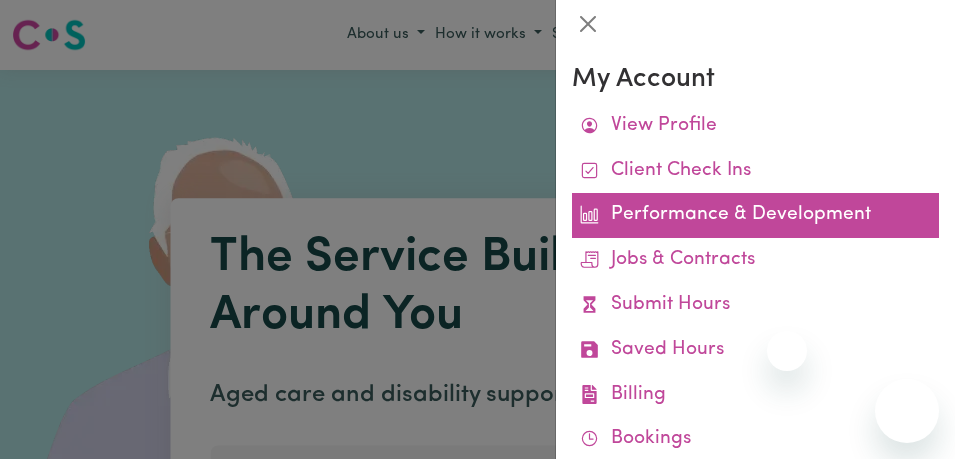 scroll, scrollTop: 0, scrollLeft: 0, axis: both 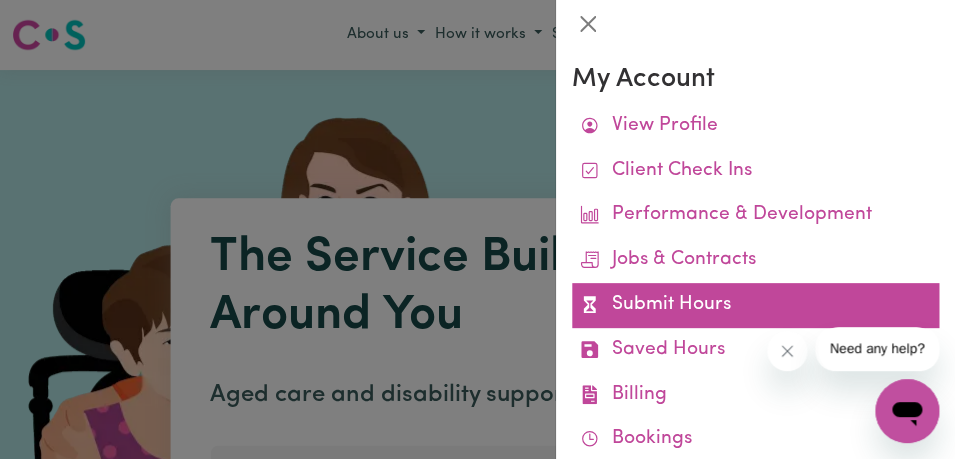 click on "Submit Hours" at bounding box center (755, 305) 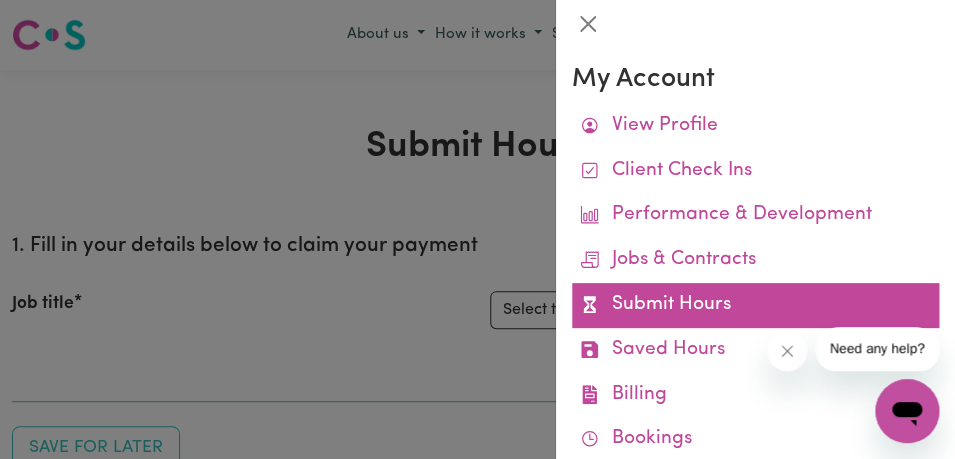 click on "Submit Hours" at bounding box center (755, 305) 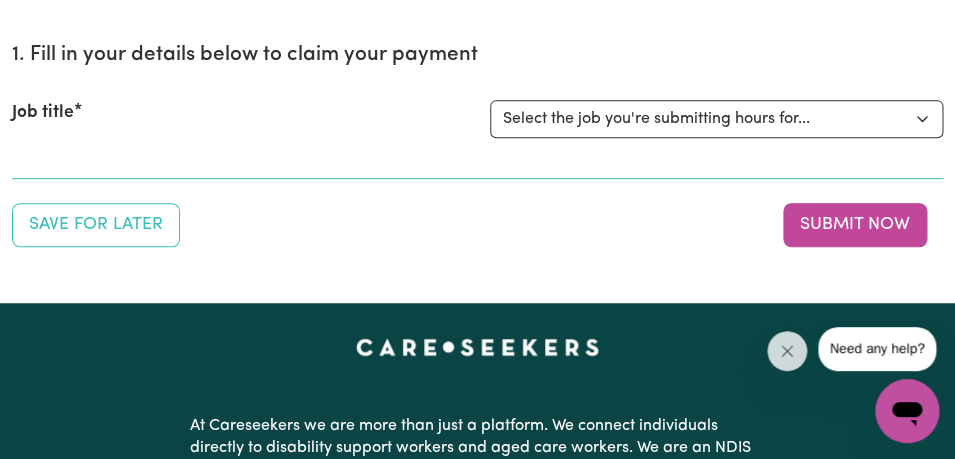 scroll, scrollTop: 201, scrollLeft: 0, axis: vertical 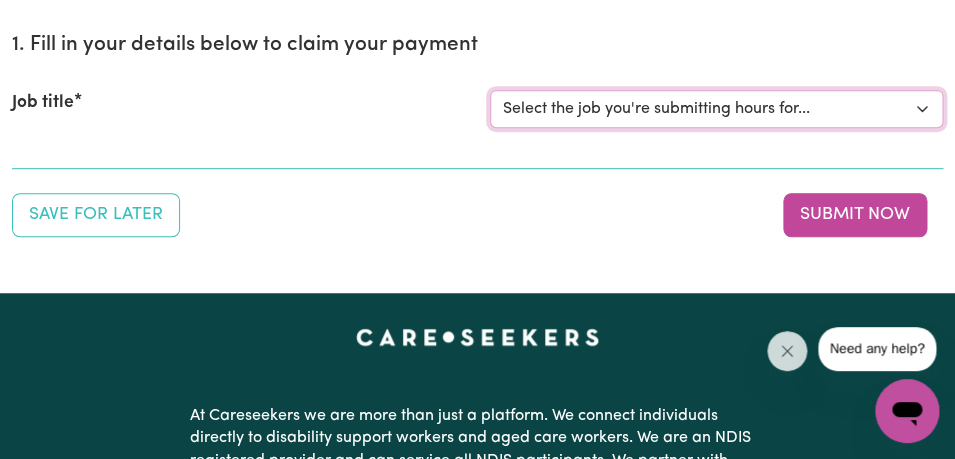 select on "11855" 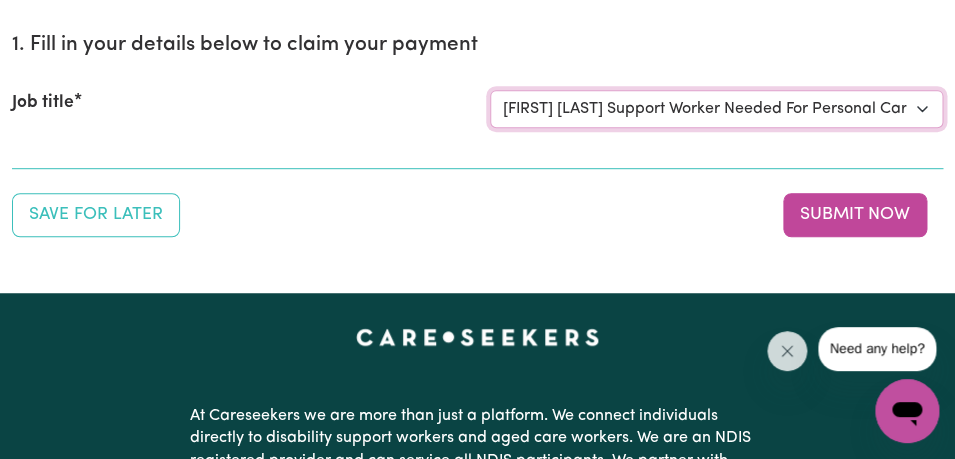 click on "[FIRST] [LAST] Support Worker Needed For Personal Care In the Morning- [SUBURB], [STATE]" at bounding box center (0, 0) 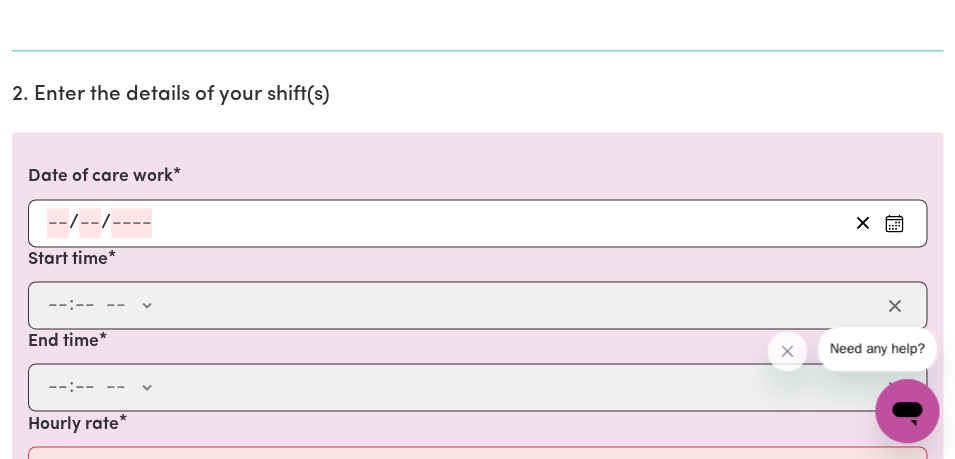 scroll, scrollTop: 581, scrollLeft: 0, axis: vertical 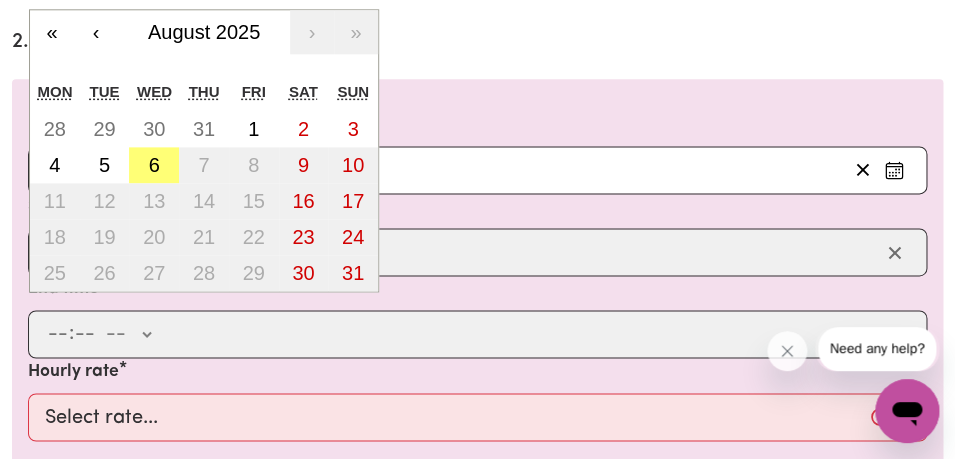 click 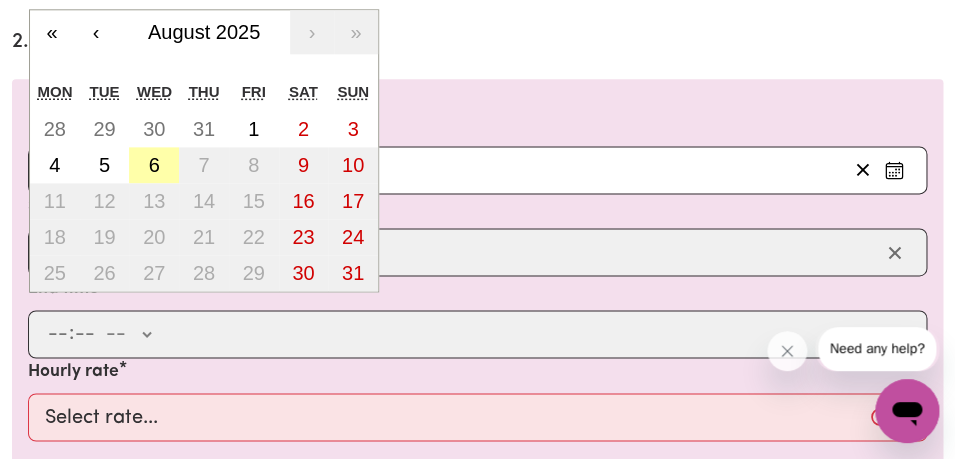 click on "6" at bounding box center (154, 165) 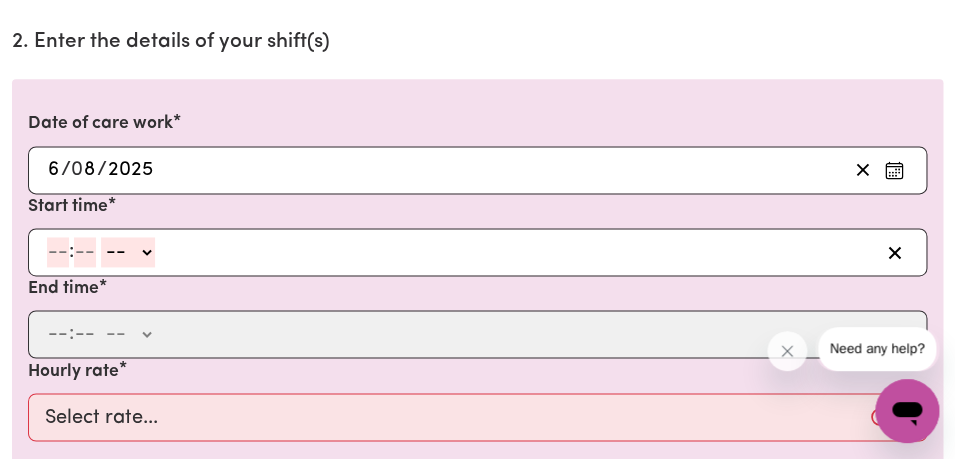 click 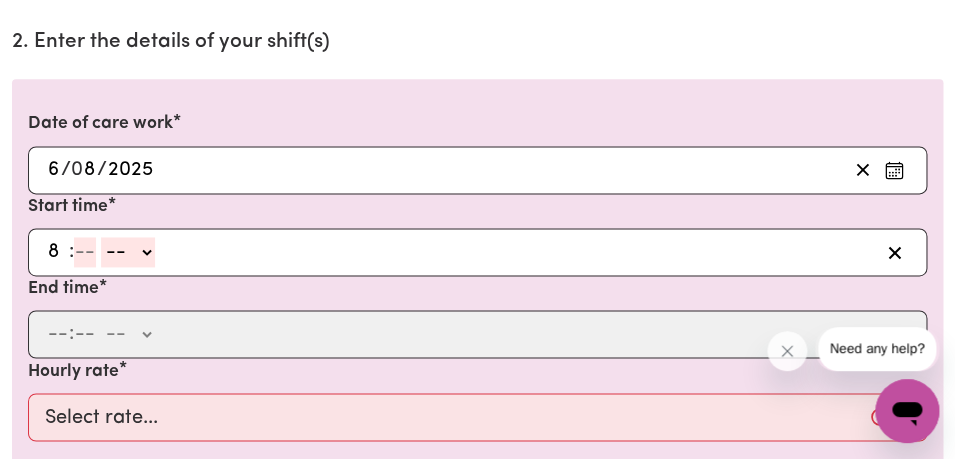 type on "8" 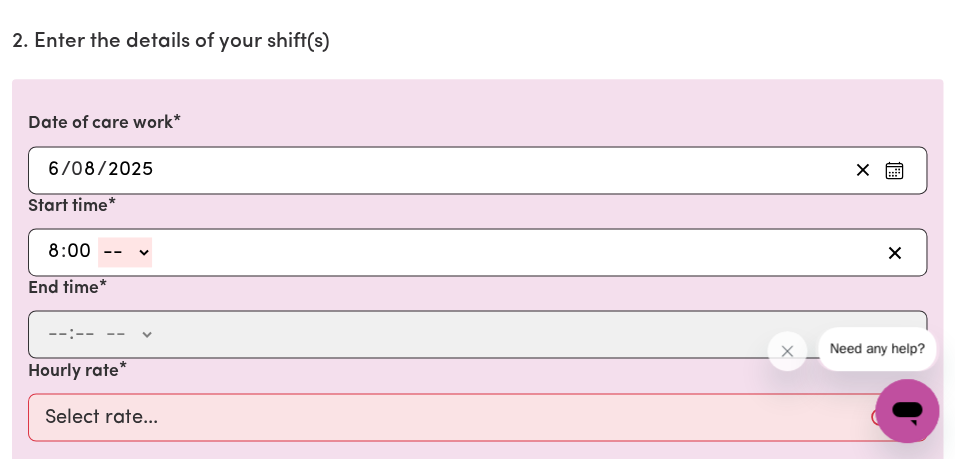 type on "00" 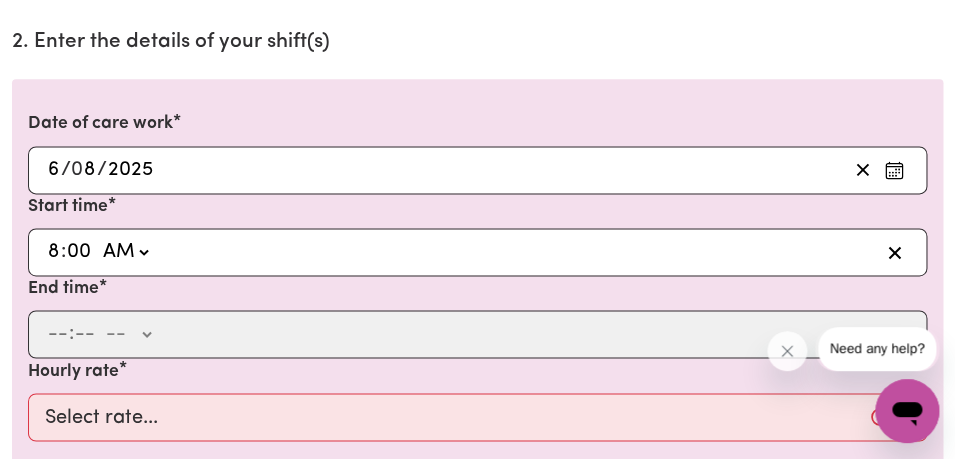 click on "AM" at bounding box center [0, 0] 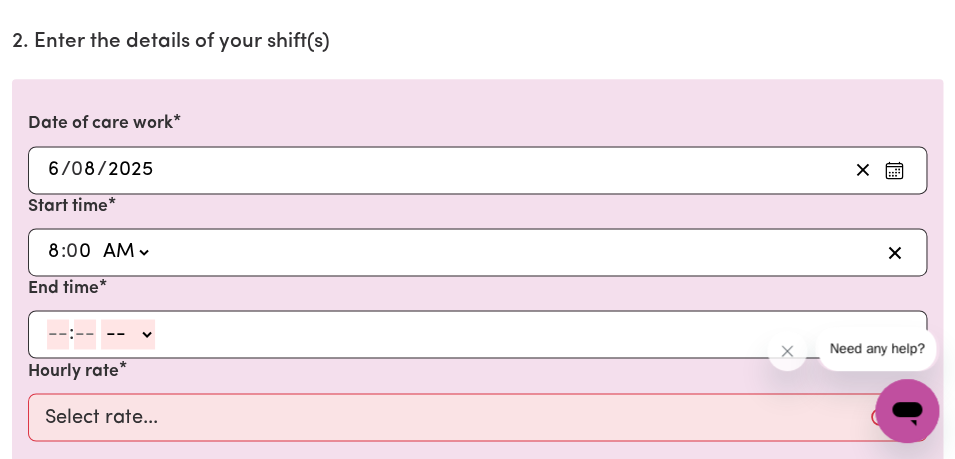click 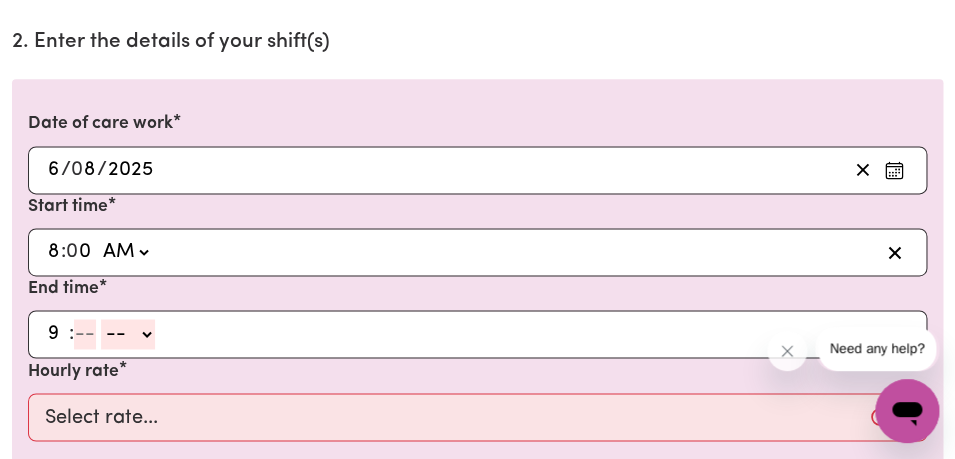 type on "9" 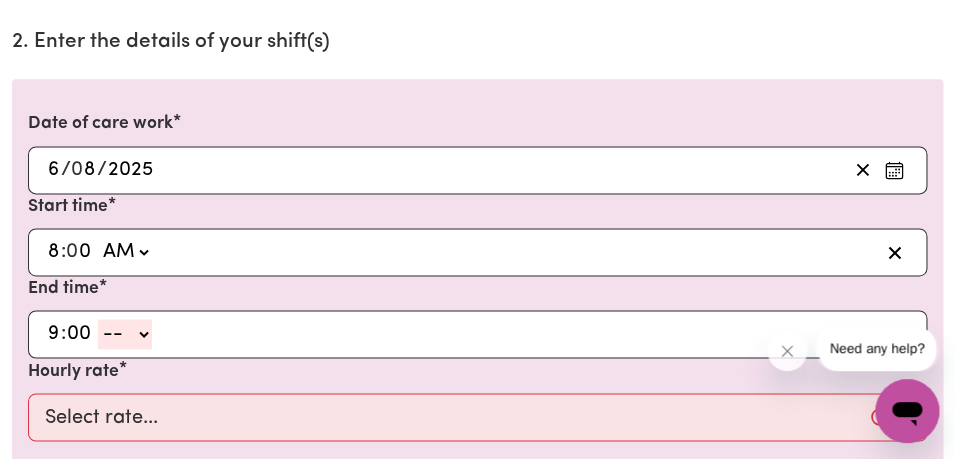 type on "00" 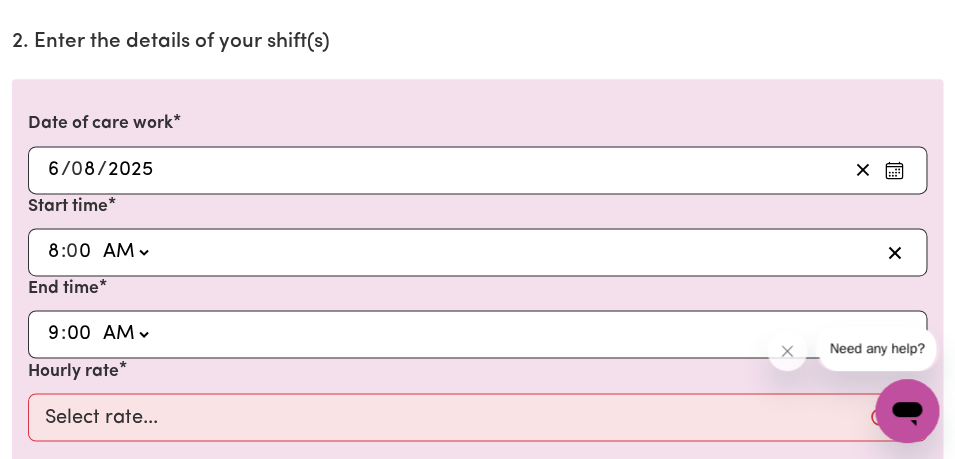 click on "AM" at bounding box center (0, 0) 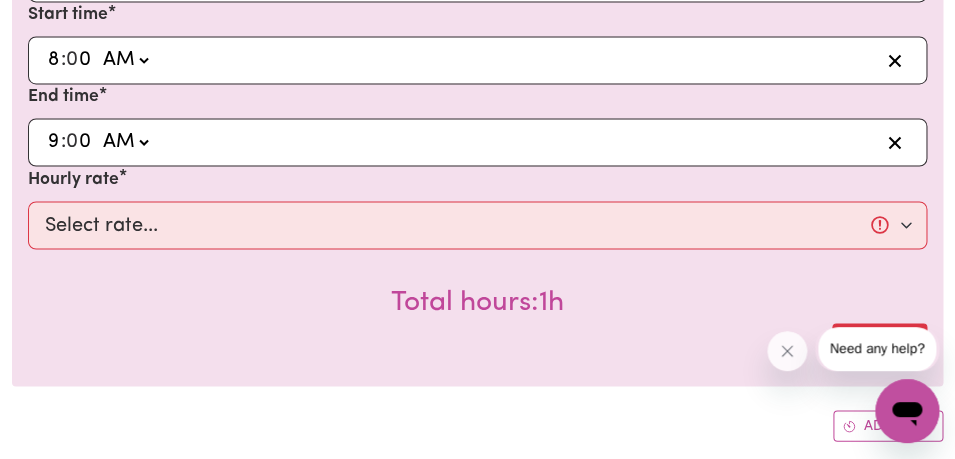 scroll, scrollTop: 799, scrollLeft: 0, axis: vertical 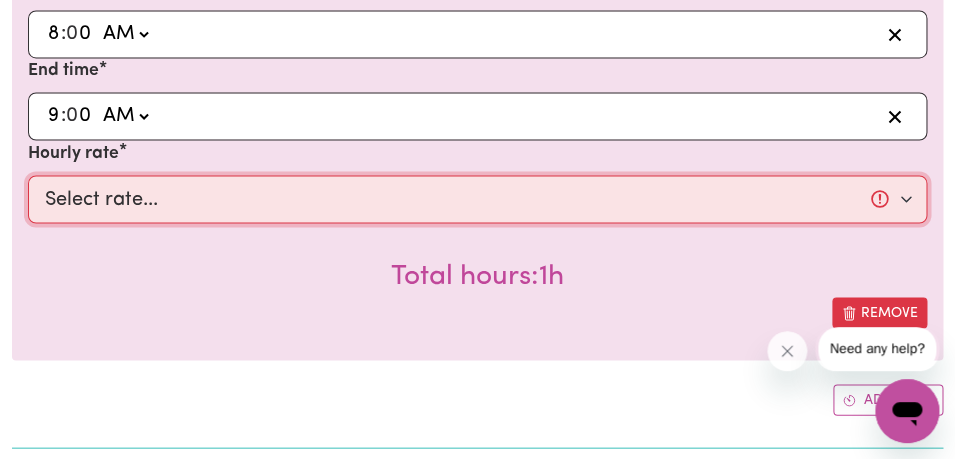 select on "44-Weekday" 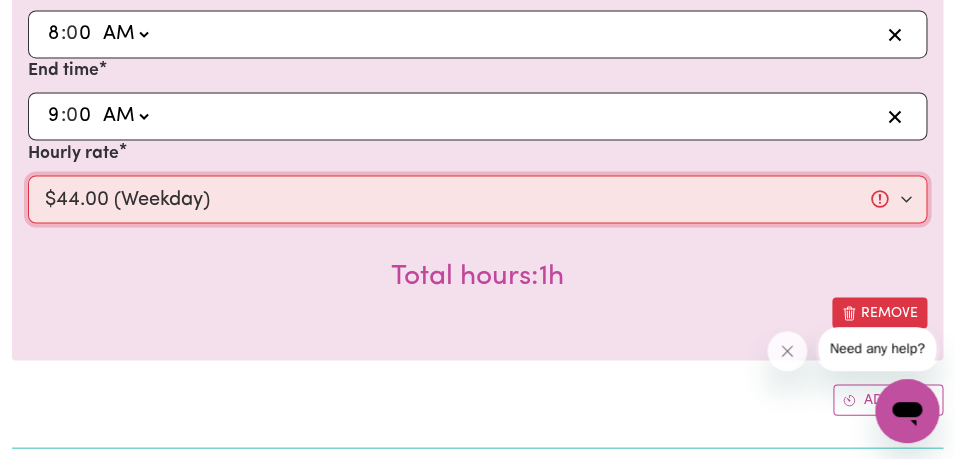 click on "$44.00 (Weekday)" at bounding box center (0, 0) 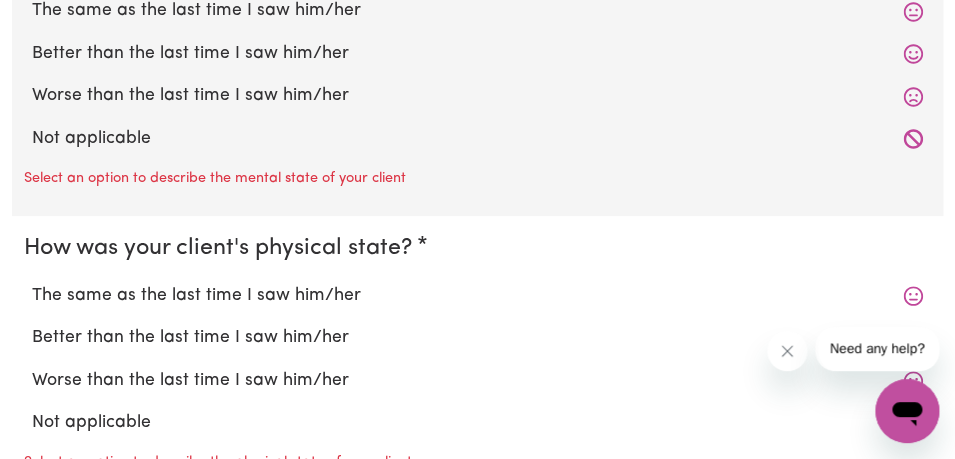 scroll, scrollTop: 1873, scrollLeft: 0, axis: vertical 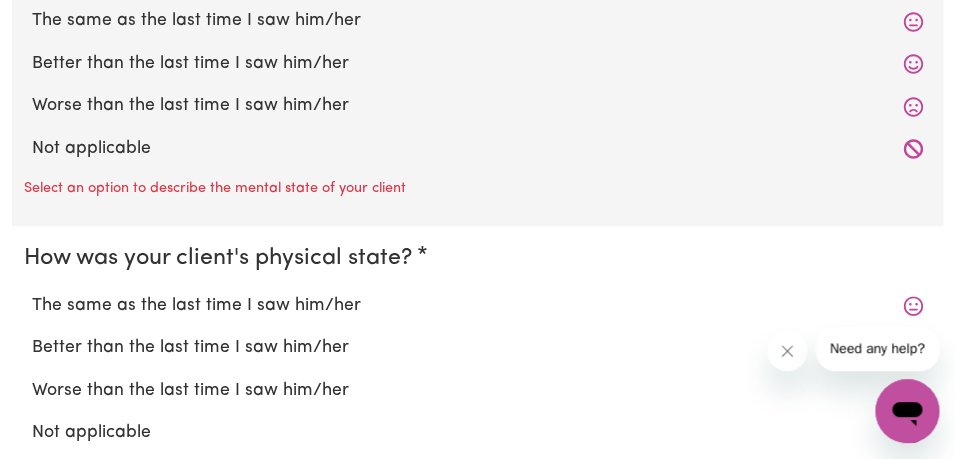 click on "The same as the last time I saw him/her" at bounding box center [477, 21] 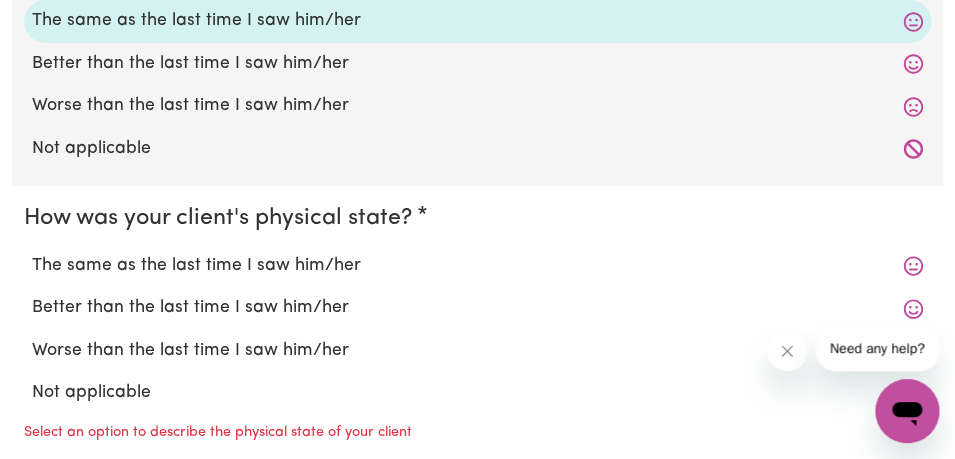 click on "The same as the last time I saw him/her" at bounding box center [477, 266] 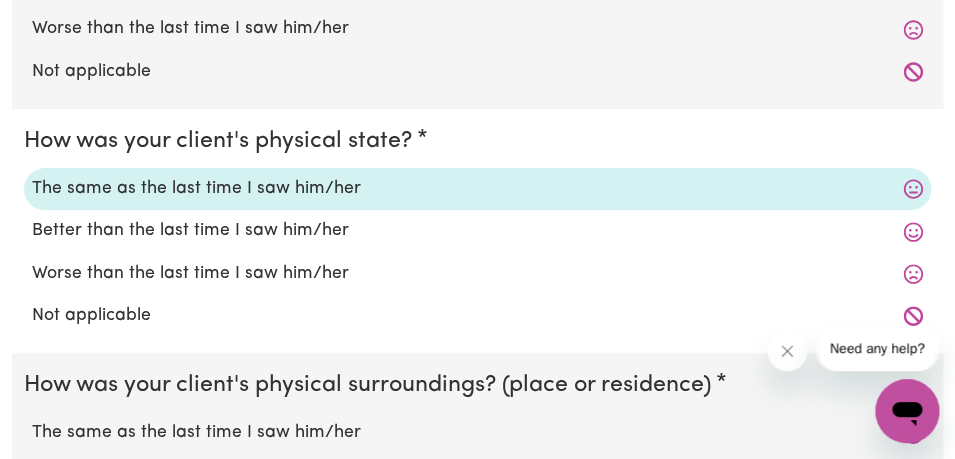 scroll, scrollTop: 2108, scrollLeft: 0, axis: vertical 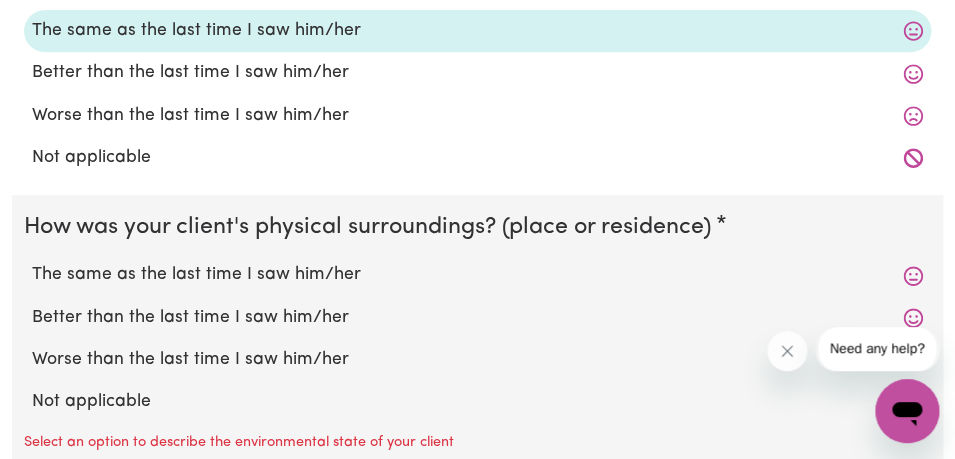 click on "The same as the last time I saw him/her" at bounding box center [477, 275] 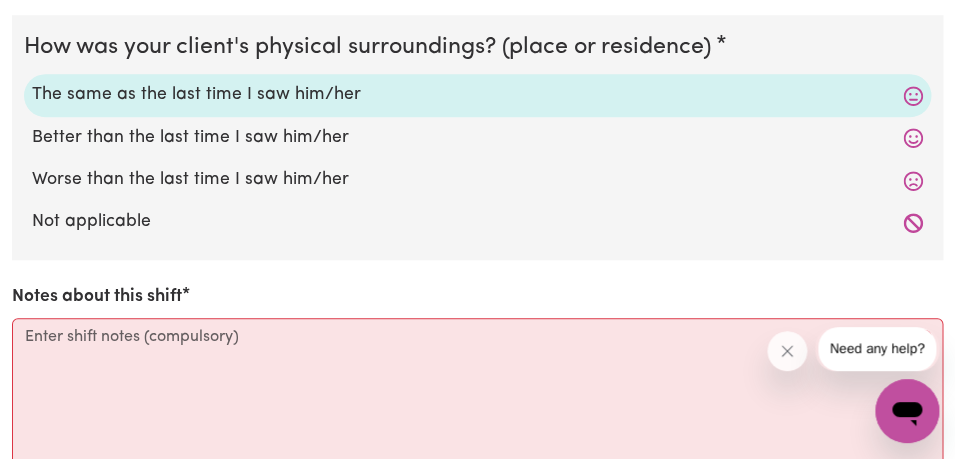 scroll, scrollTop: 2331, scrollLeft: 0, axis: vertical 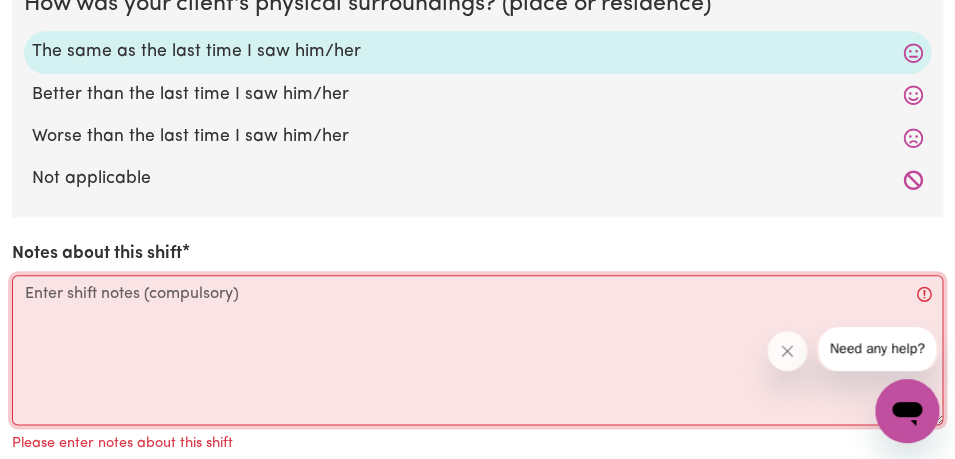 click on "Notes about this shift" at bounding box center (477, 350) 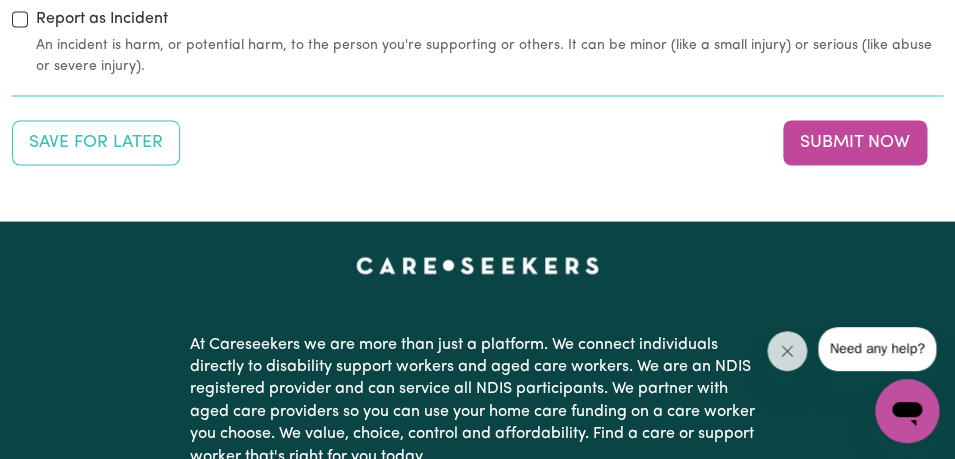 scroll, scrollTop: 2811, scrollLeft: 0, axis: vertical 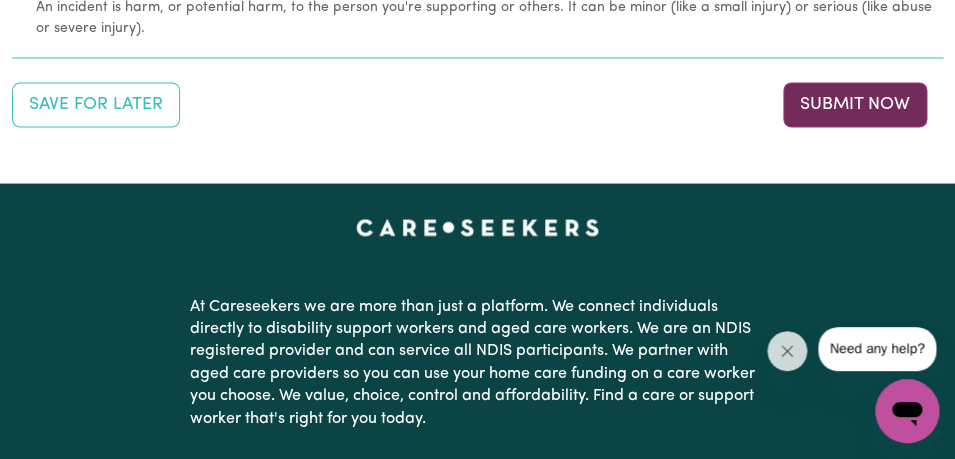 type on "[FIRST], her son was absent, [FIRST] was in a good mood, changed Incontinence pad, applied Paw paw ointment and moisturiser, gave her a bedbath and washed her hair, slid [FIRST] up the bed with a slide sheet, Manual Handling in bed, changed bedsheets, organised [FIRST]' things, made bed, vaccumed, emptied Catheter bag, prepared breakfast, lunch , and tea thermos, filled up water bottle and rubbish out." 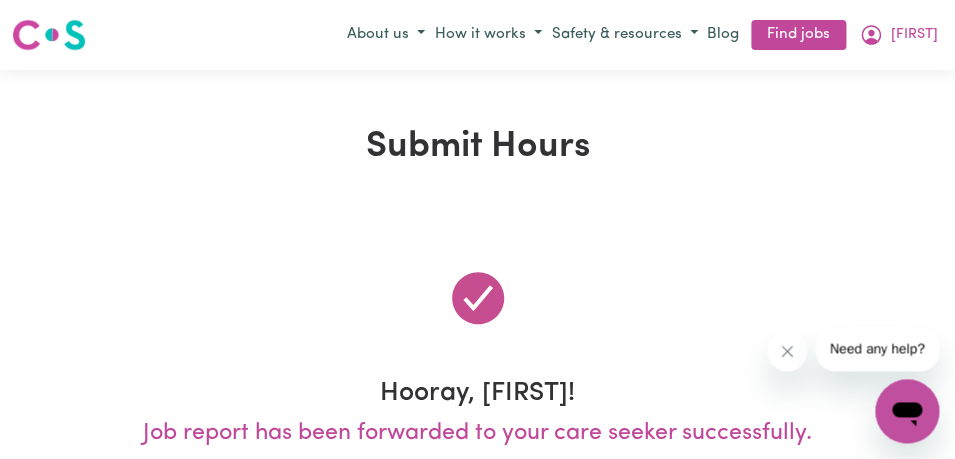 scroll, scrollTop: 0, scrollLeft: 0, axis: both 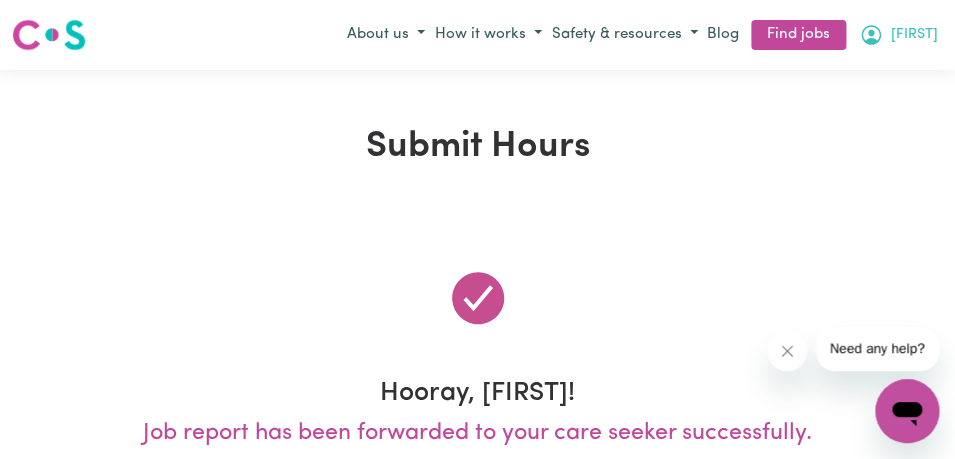 click on "[FIRST]" at bounding box center [898, 35] 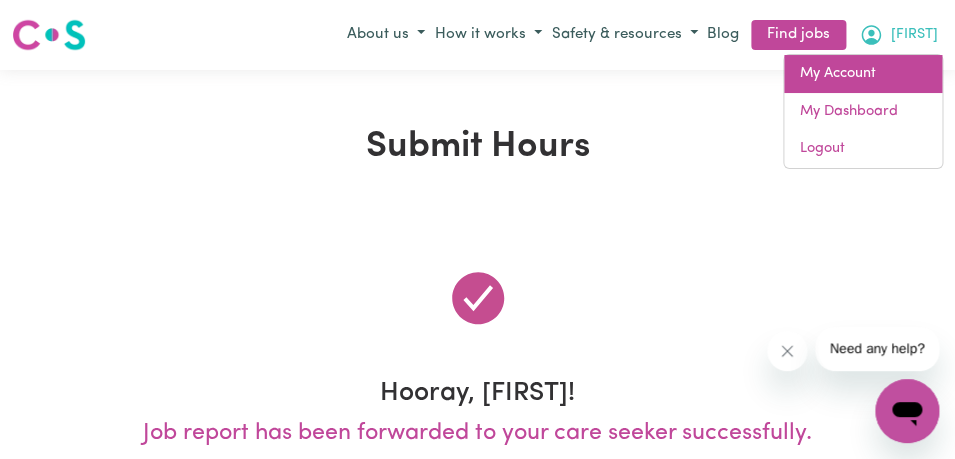 click on "My Account" at bounding box center [863, 74] 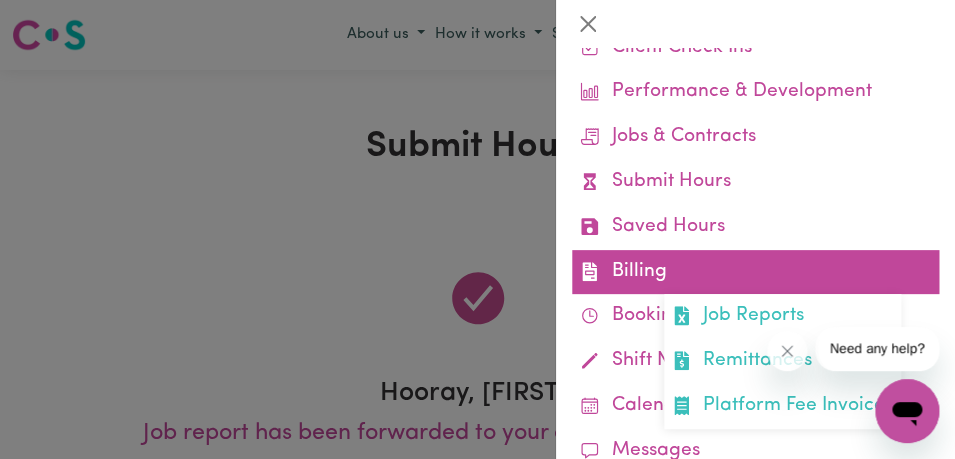 scroll, scrollTop: 126, scrollLeft: 0, axis: vertical 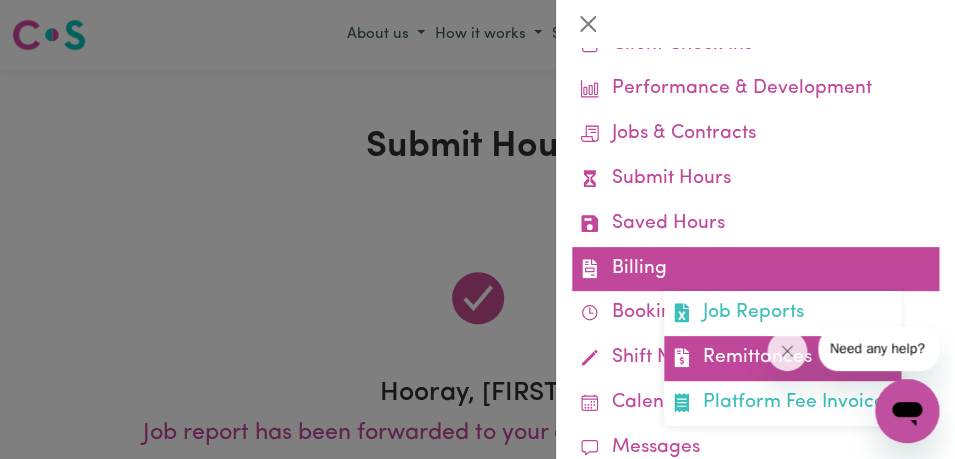 click on "Remittances" at bounding box center [782, 358] 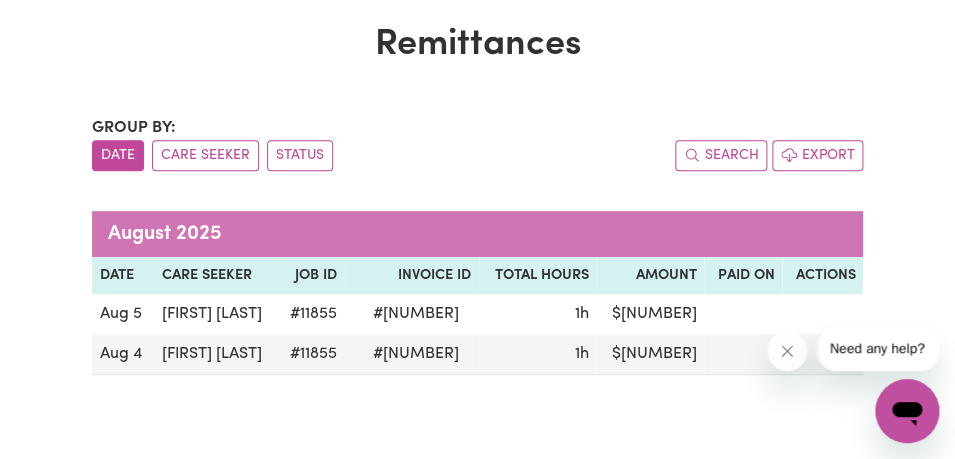 scroll, scrollTop: 0, scrollLeft: 0, axis: both 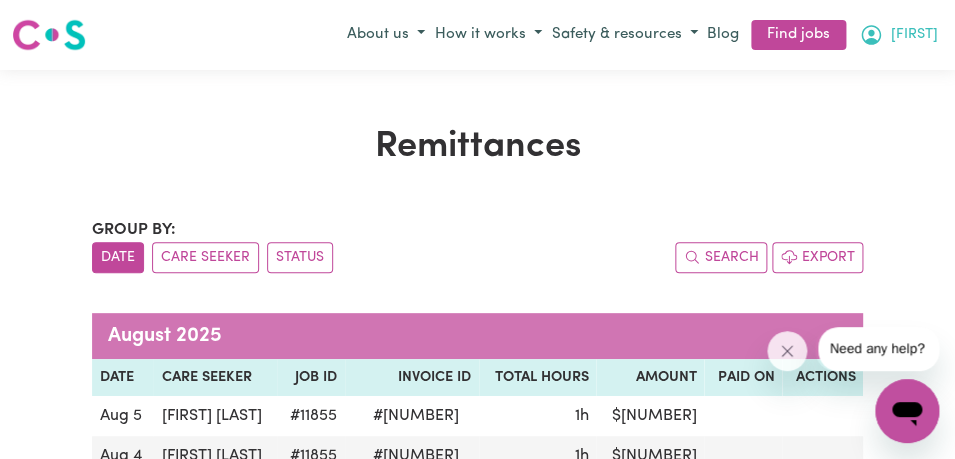 click on "[FIRST]" at bounding box center (914, 35) 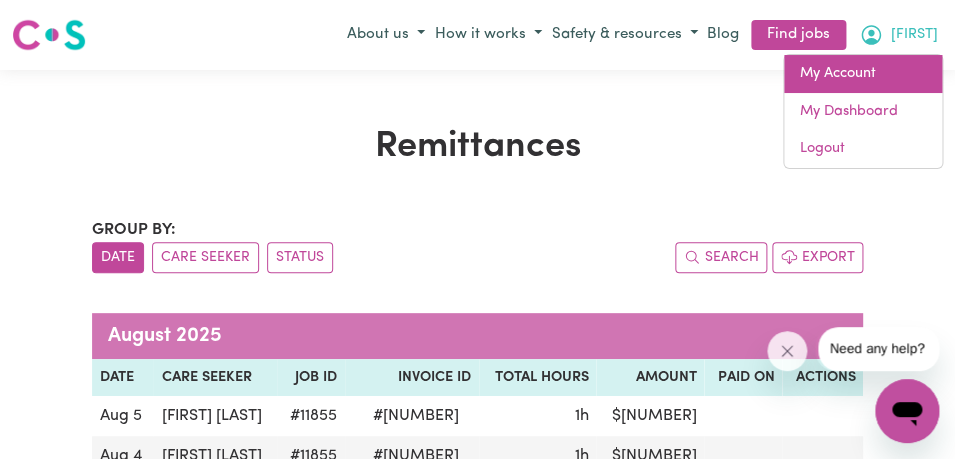 click on "My Account" at bounding box center (863, 74) 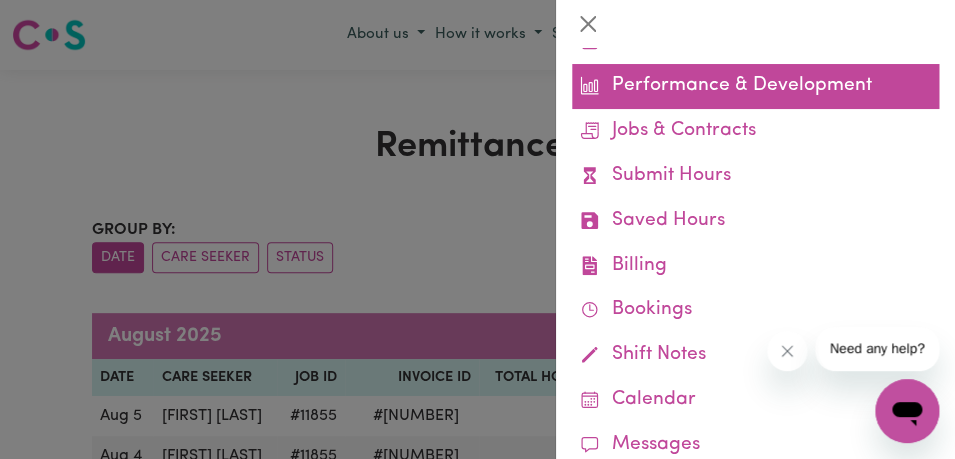 scroll, scrollTop: 145, scrollLeft: 0, axis: vertical 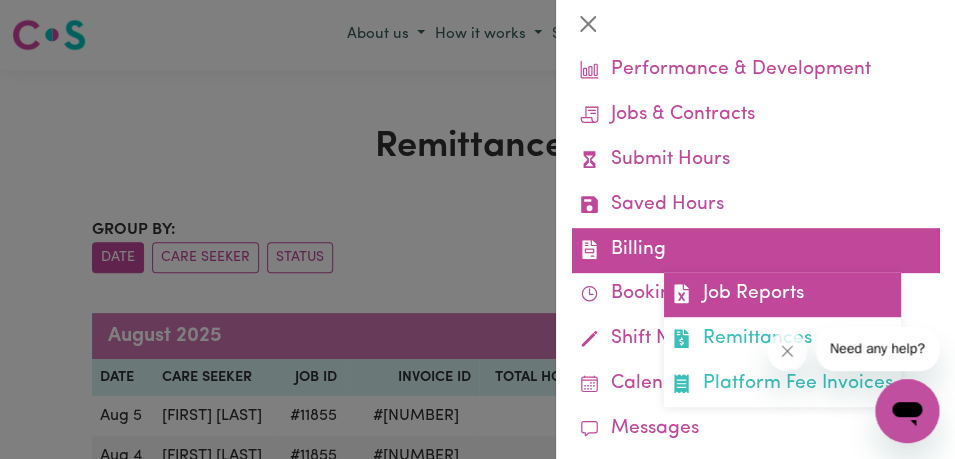 click on "Job Reports" at bounding box center (782, 294) 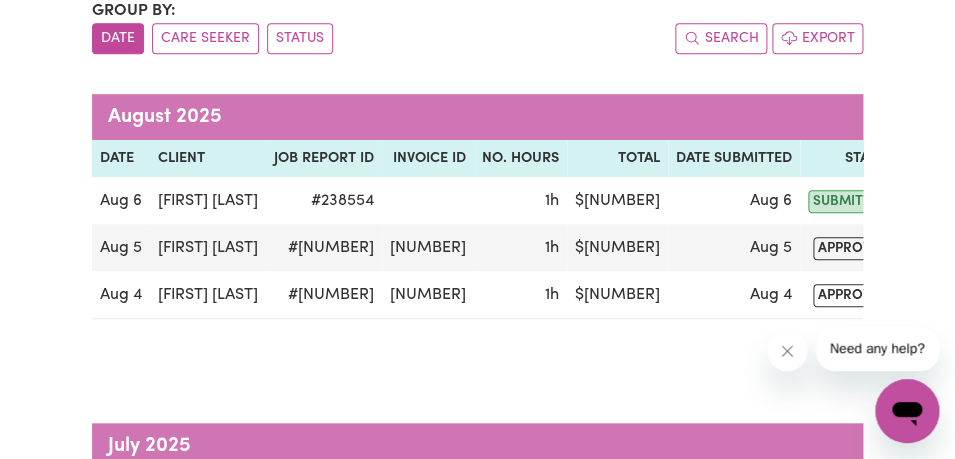 scroll, scrollTop: 221, scrollLeft: 0, axis: vertical 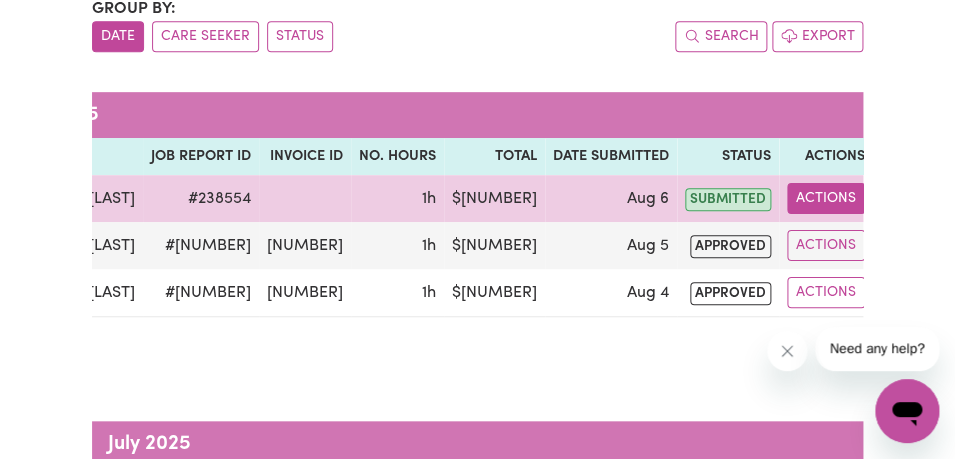 click on "Actions" at bounding box center (826, 198) 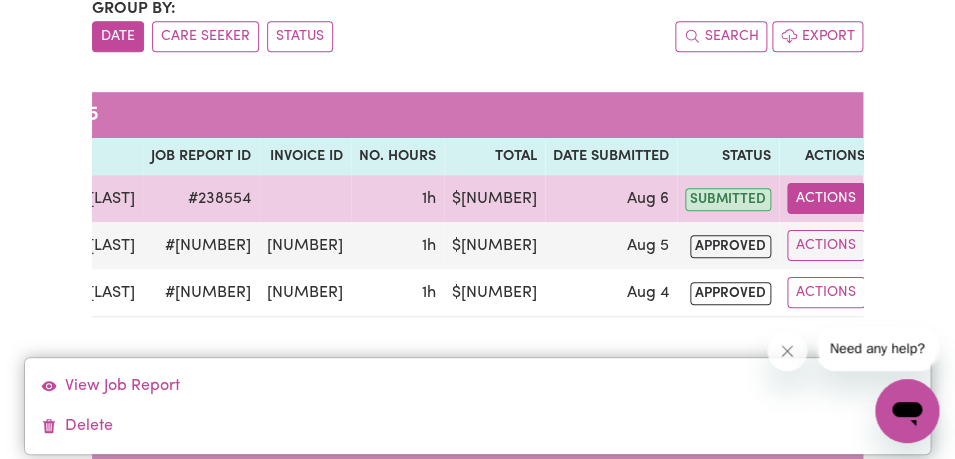 click on "Actions" at bounding box center [826, 198] 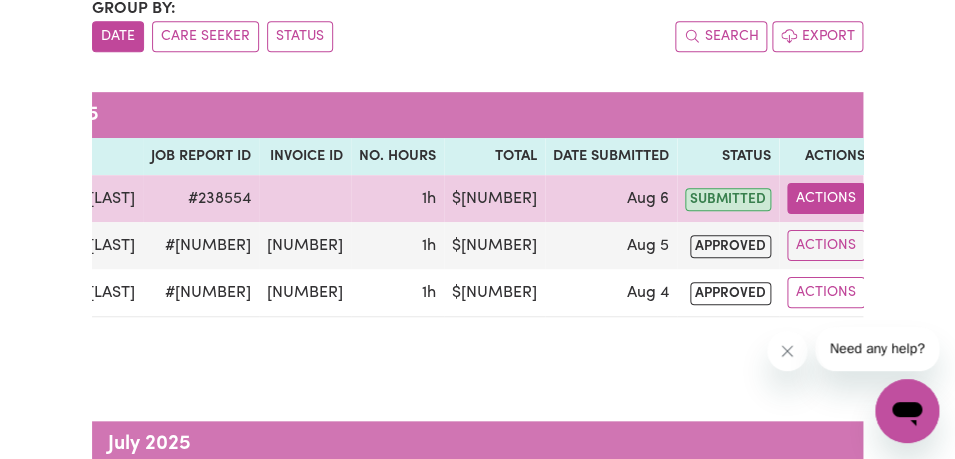 click on "Actions" at bounding box center [826, 198] 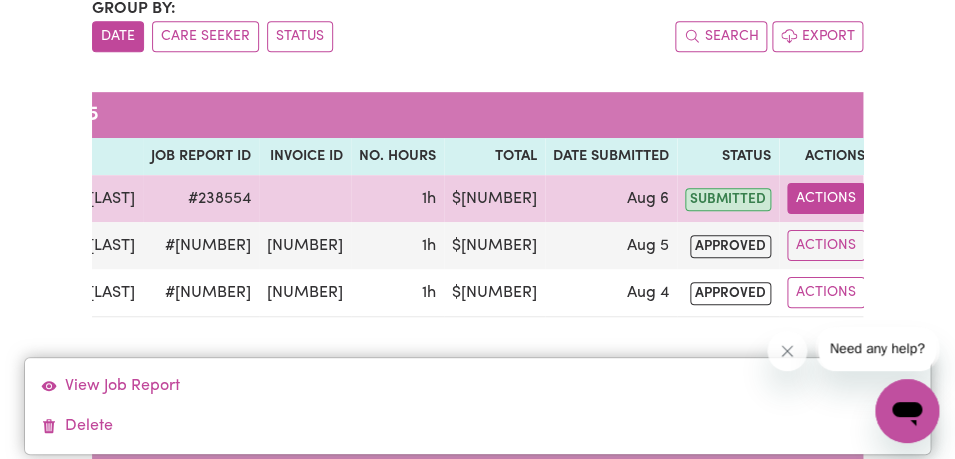 click on "Actions" at bounding box center (826, 198) 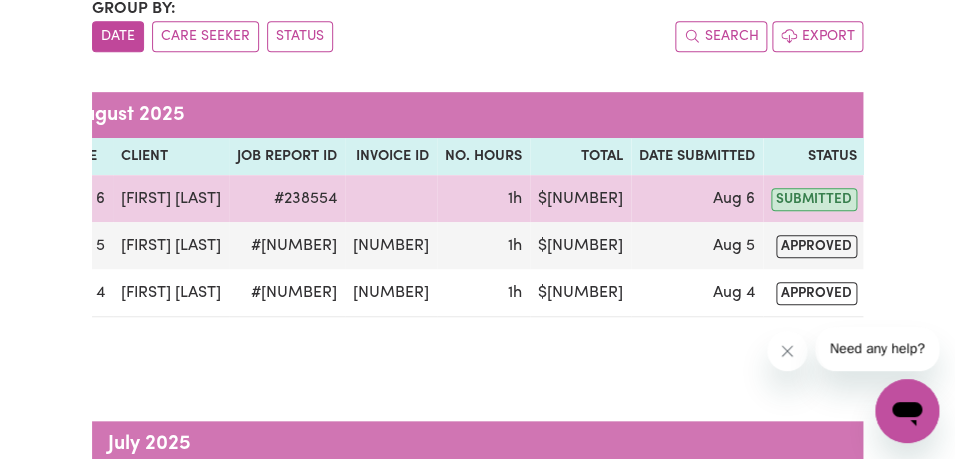 scroll, scrollTop: 0, scrollLeft: 0, axis: both 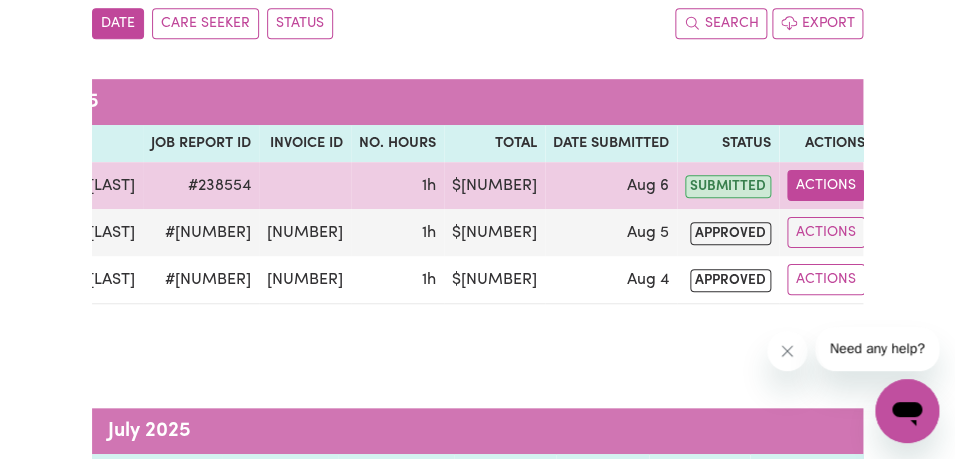 click on "Actions" at bounding box center [826, 185] 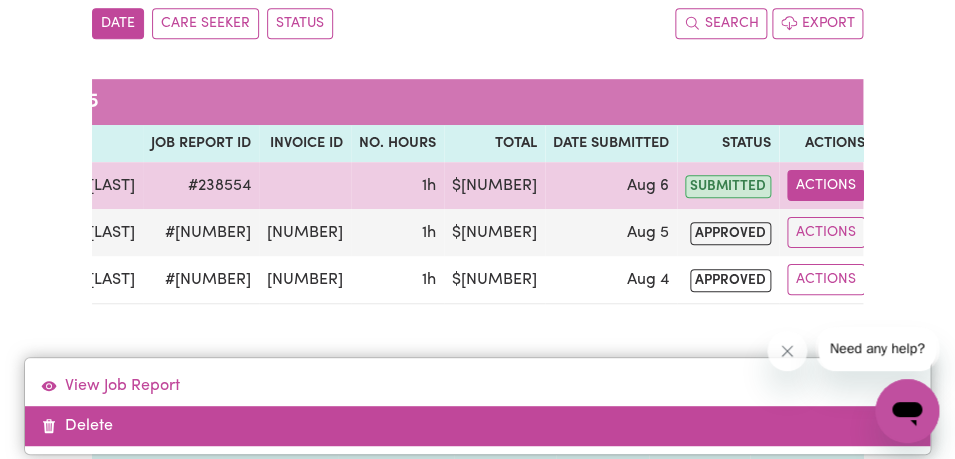 click on "Delete" at bounding box center (477, 426) 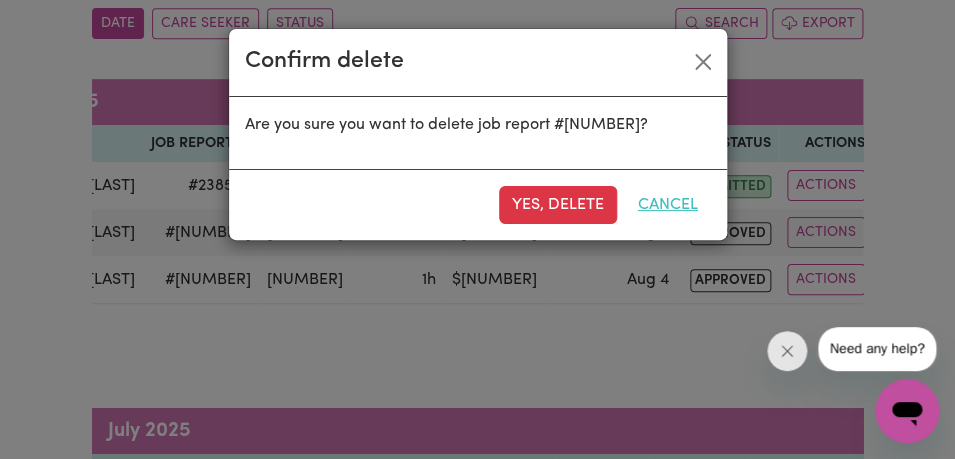 click on "Cancel" at bounding box center (668, 205) 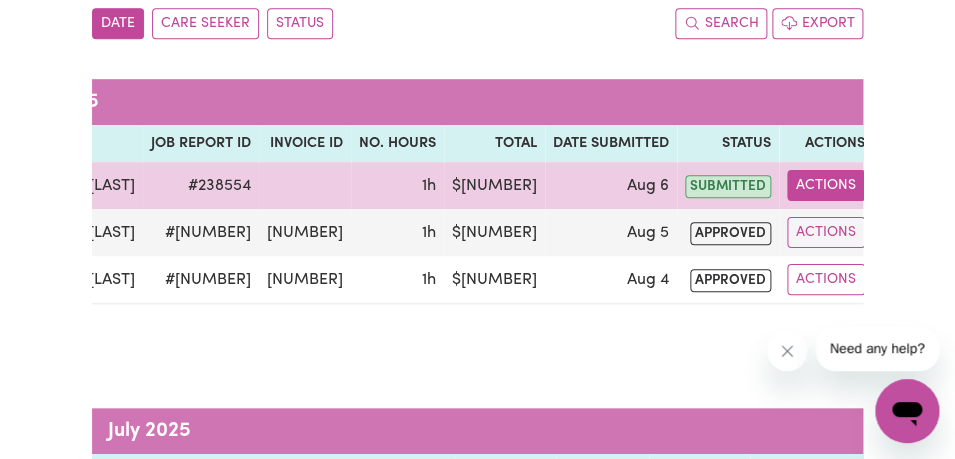 click on "Actions" at bounding box center [826, 185] 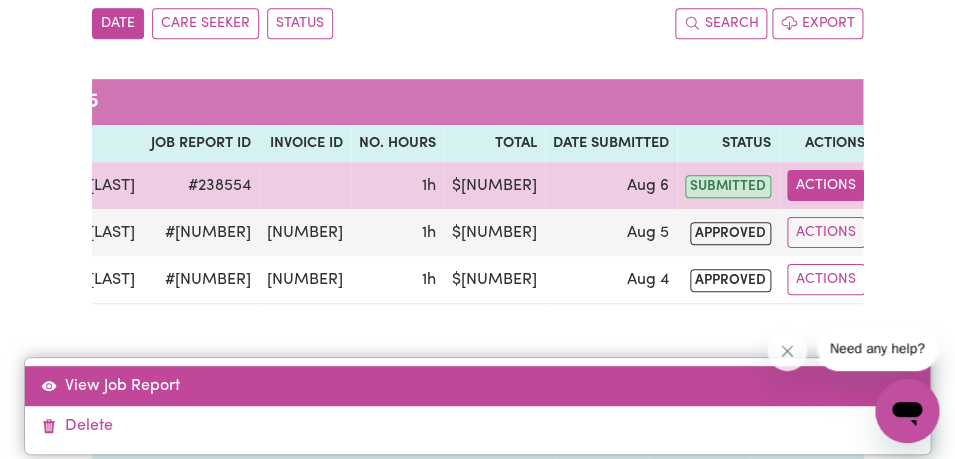 click on "View Job Report" at bounding box center (477, 386) 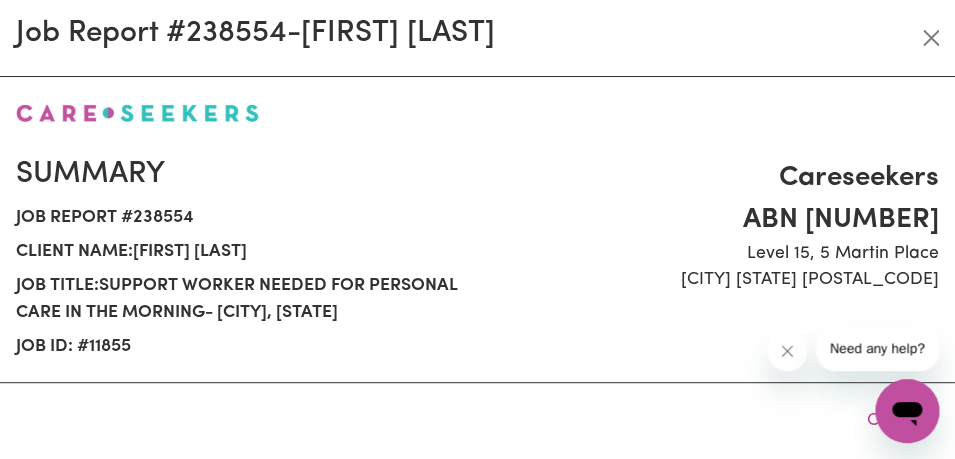 select on "44-Weekday" 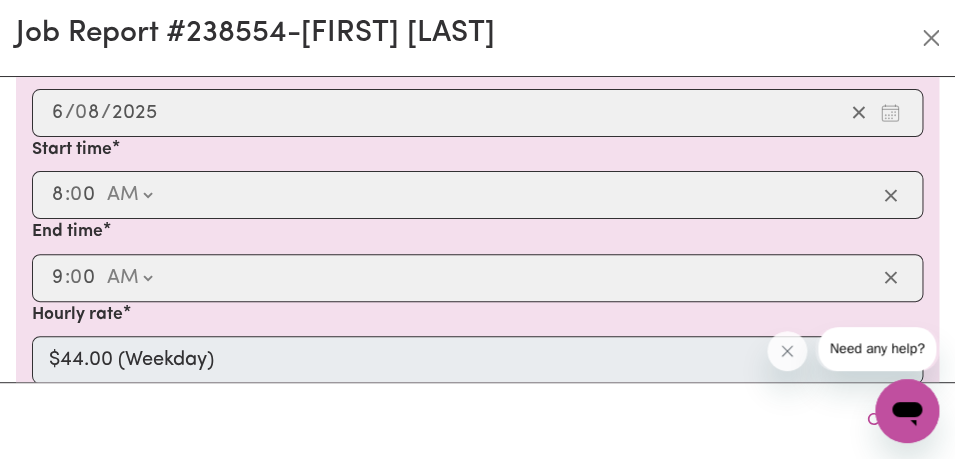 scroll, scrollTop: 459, scrollLeft: 0, axis: vertical 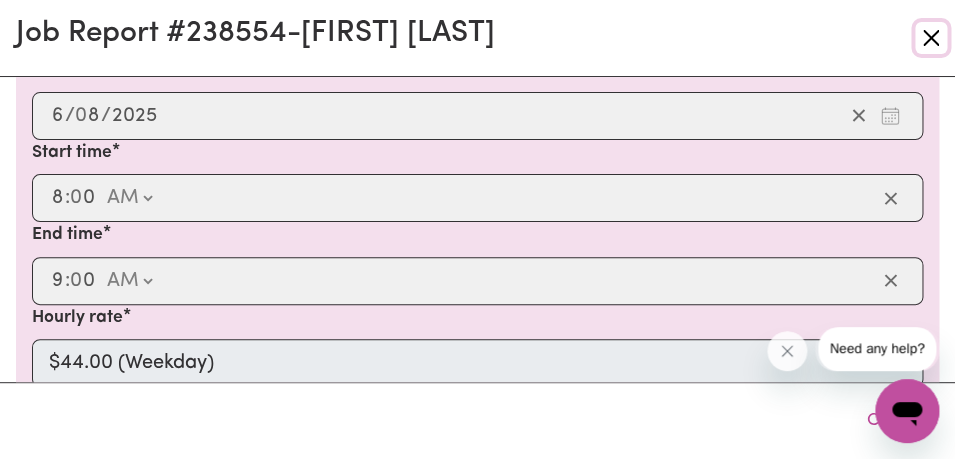 click at bounding box center [931, 38] 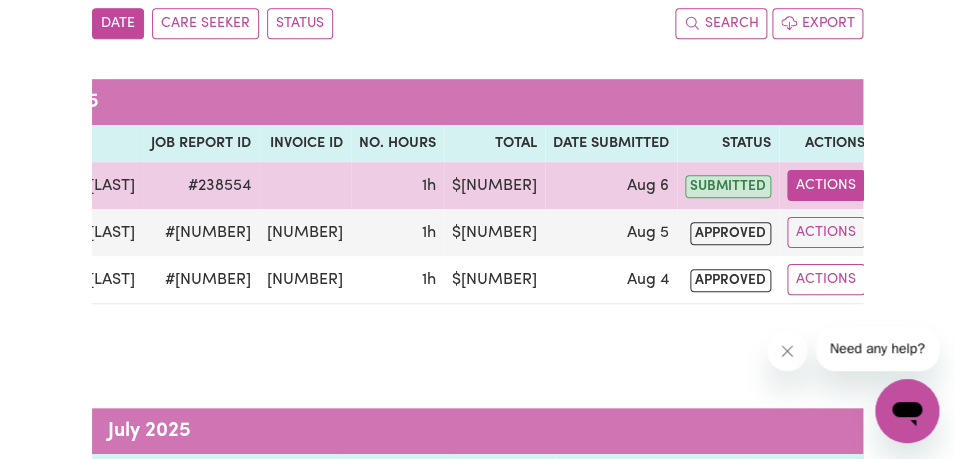 click on "Actions" at bounding box center (826, 185) 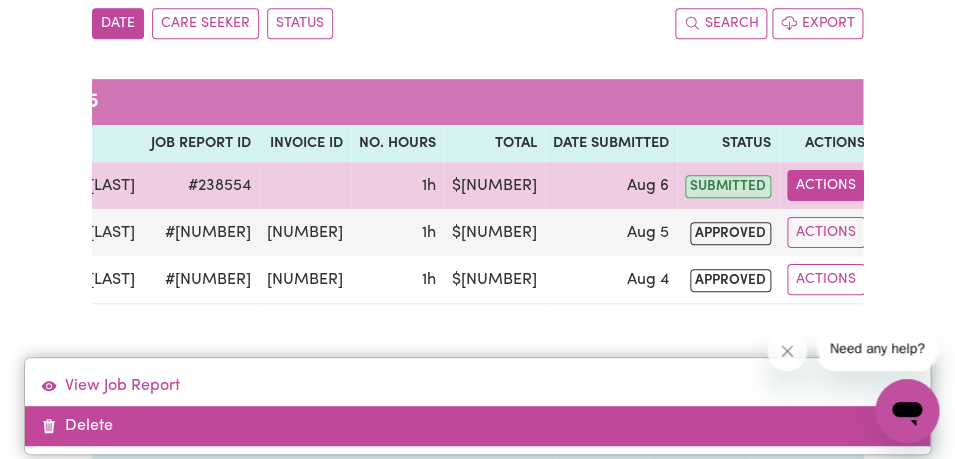 click on "Delete" at bounding box center (477, 426) 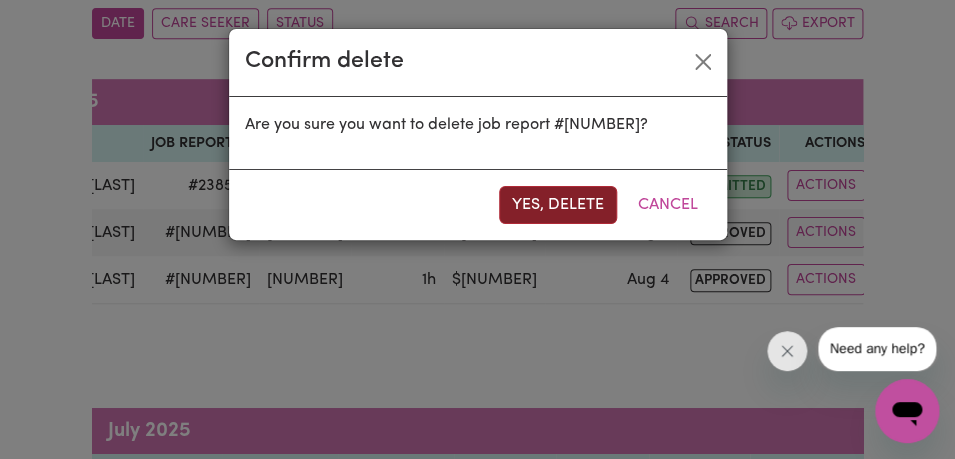 click on "Yes, delete" at bounding box center (558, 205) 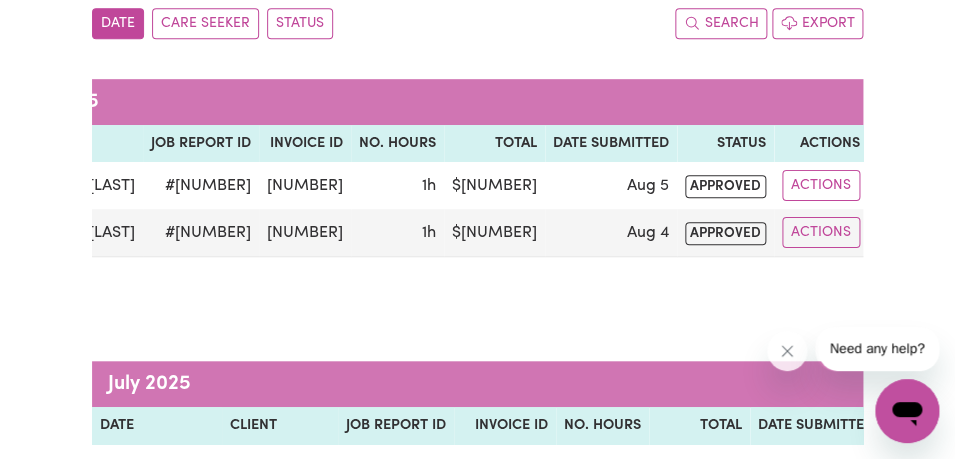 scroll, scrollTop: 0, scrollLeft: 117, axis: horizontal 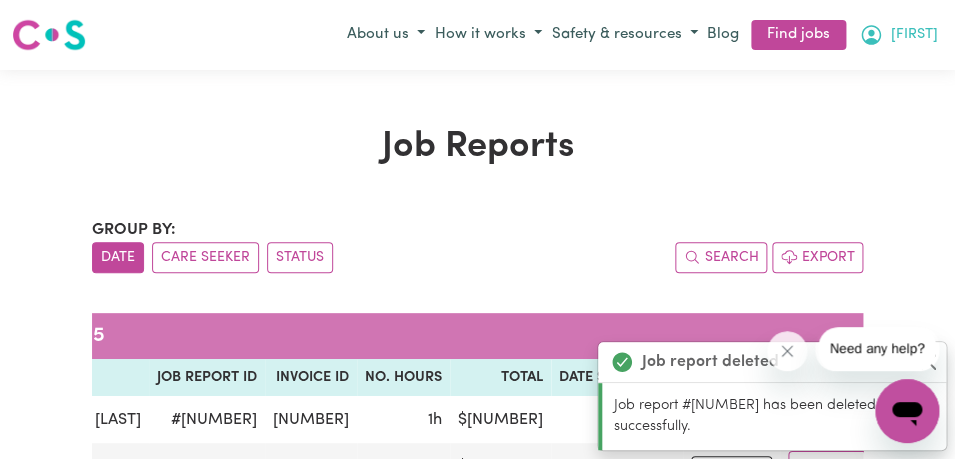 click on "[FIRST]" at bounding box center (898, 35) 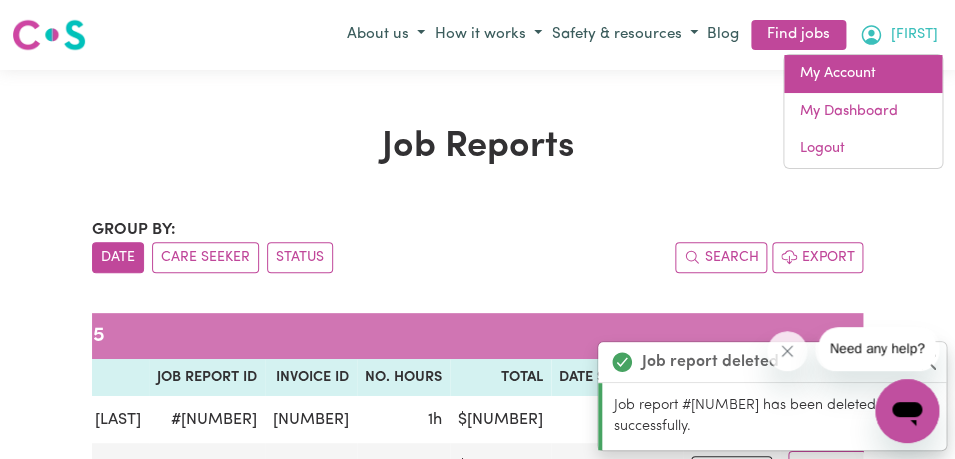 click on "My Account" at bounding box center (863, 74) 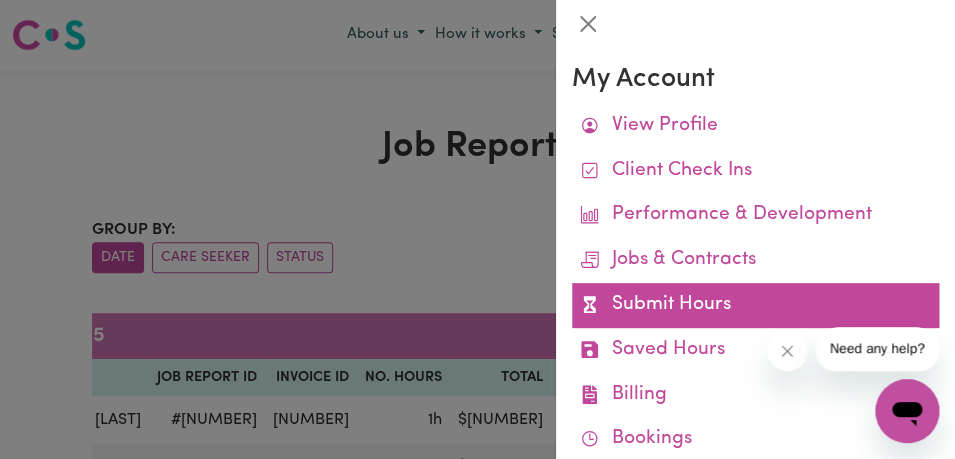 click on "Submit Hours" at bounding box center [755, 305] 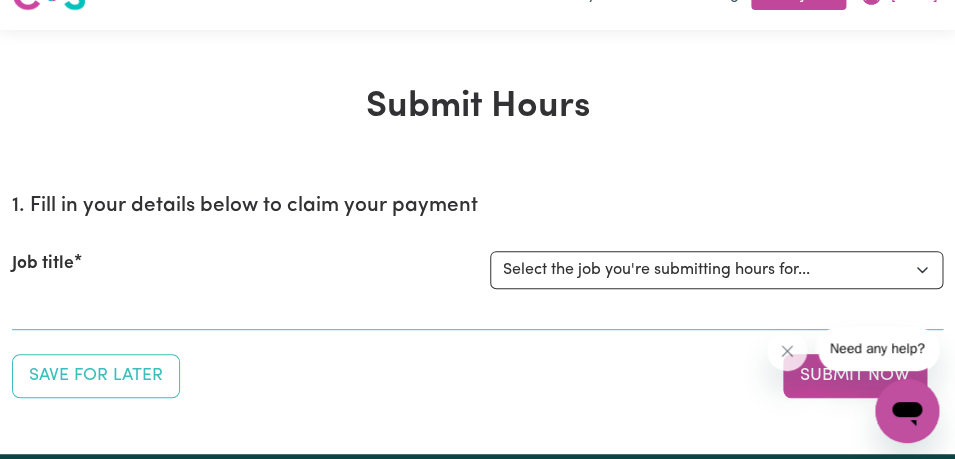 scroll, scrollTop: 62, scrollLeft: 0, axis: vertical 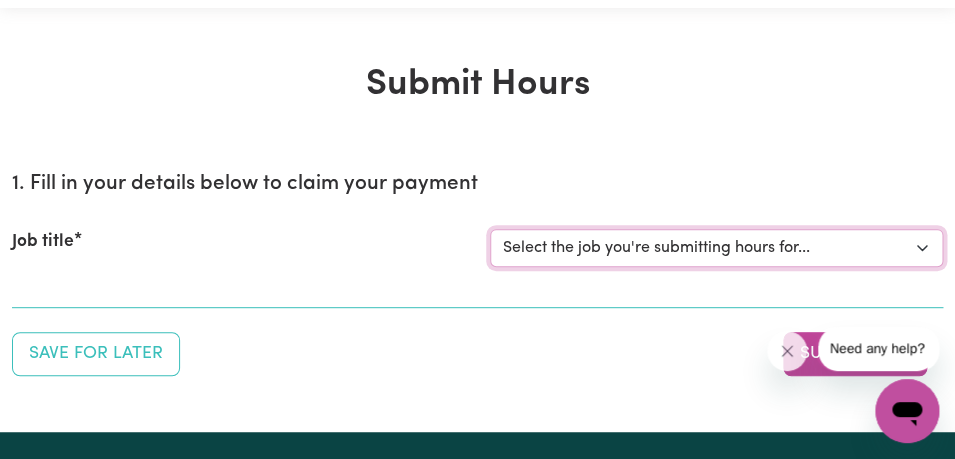 select on "11855" 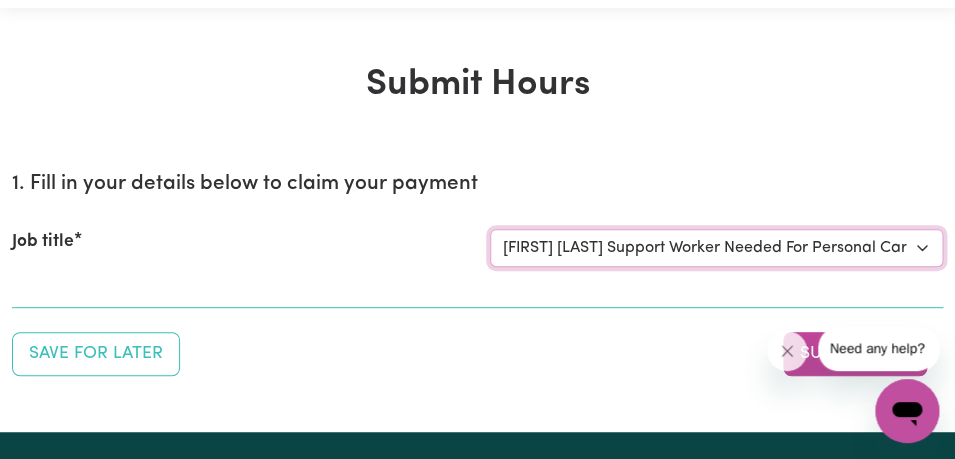 click on "[FIRST] [LAST] Support Worker Needed For Personal Care In the Morning- [SUBURB], [STATE]" at bounding box center [0, 0] 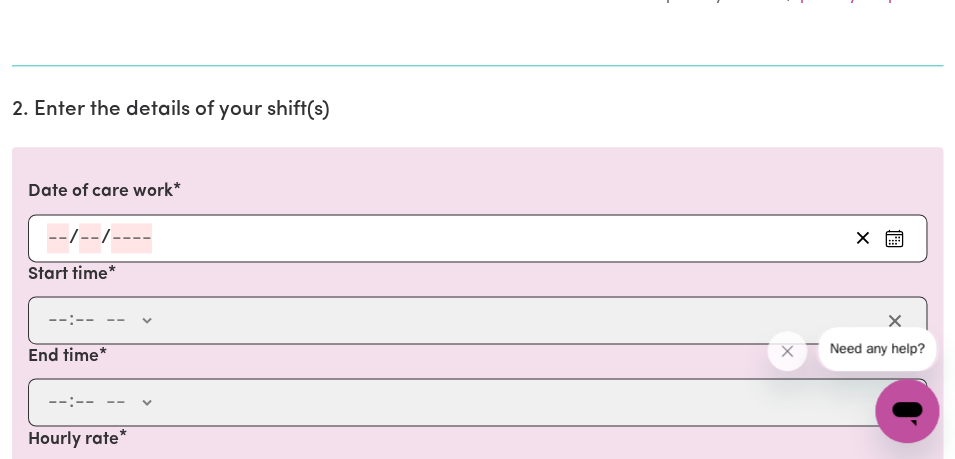 scroll, scrollTop: 518, scrollLeft: 0, axis: vertical 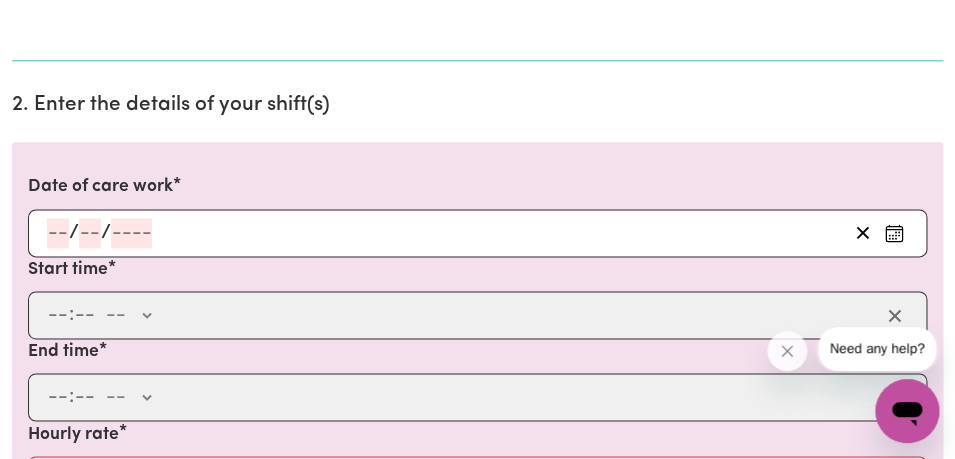 click 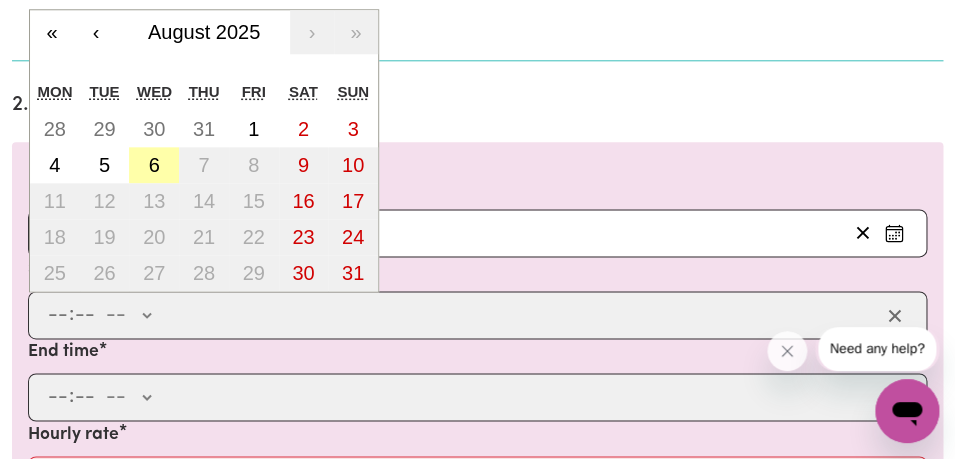 click on "6" at bounding box center [154, 165] 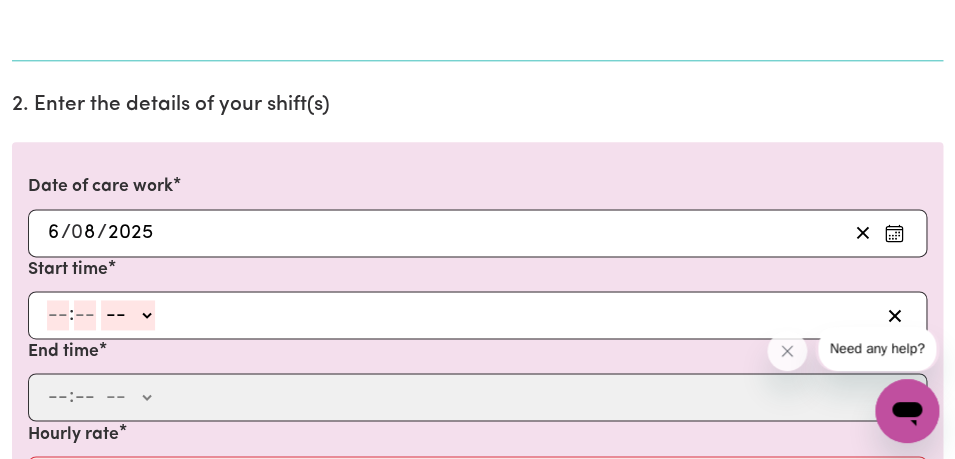 click 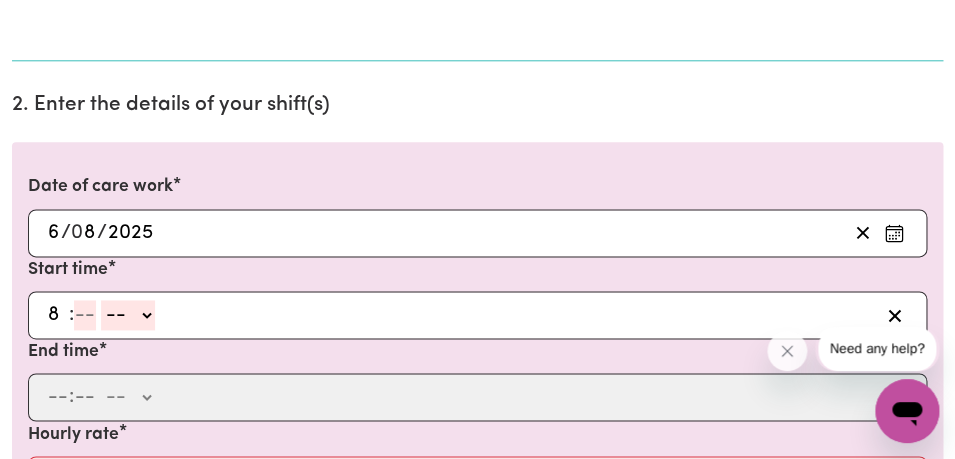 type on "8" 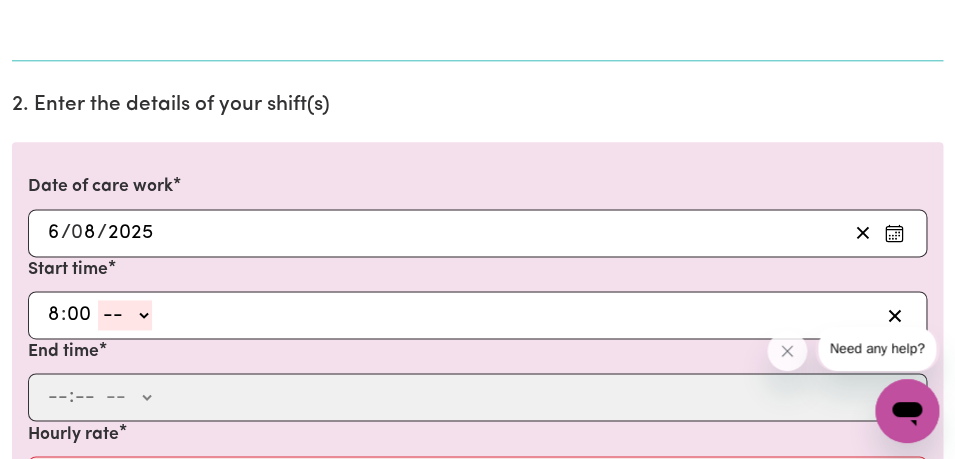 type on "00" 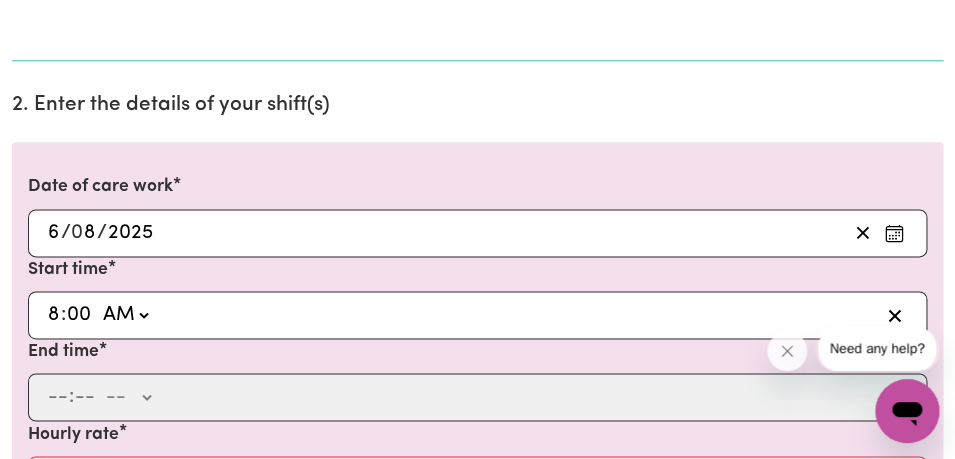 click on "AM" at bounding box center [0, 0] 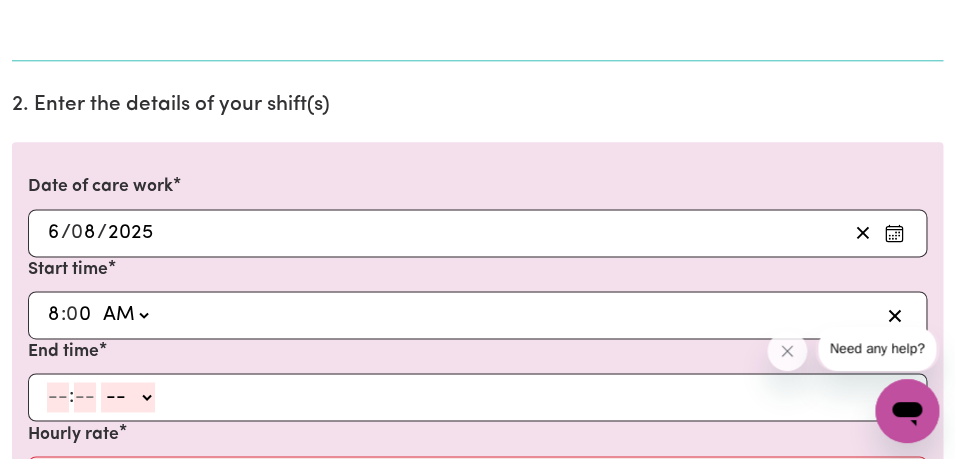 click 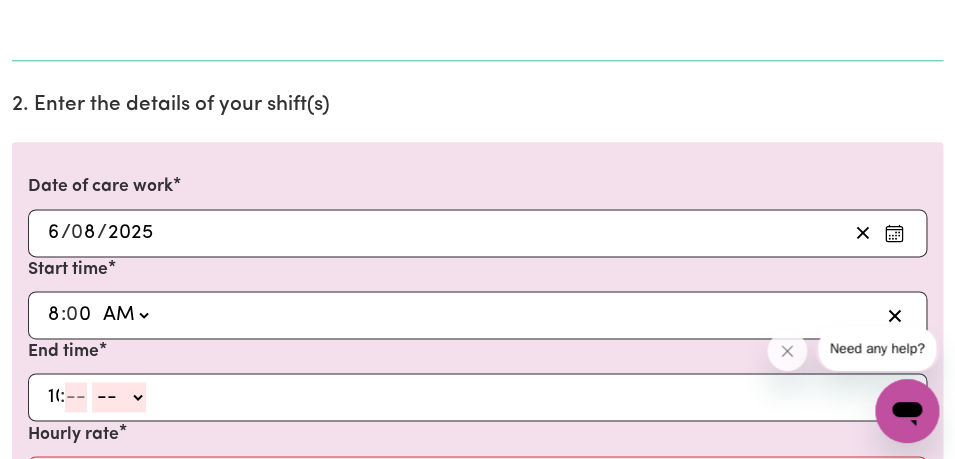 type on "10" 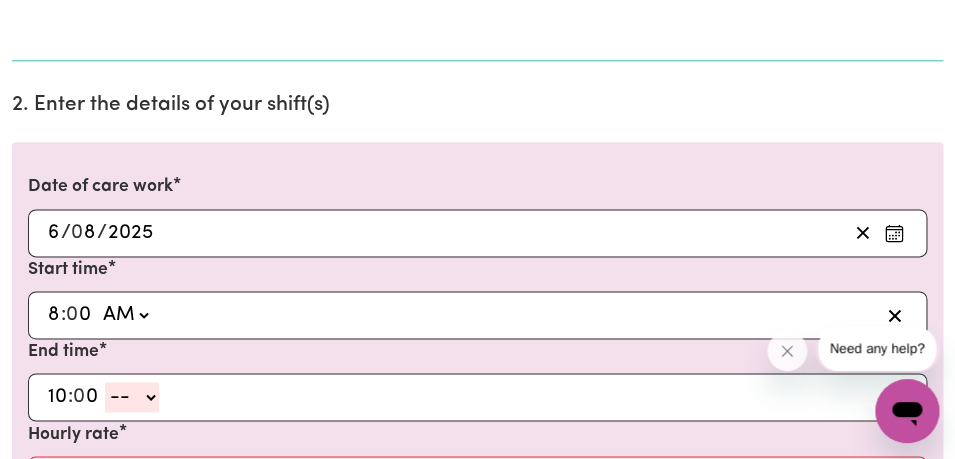 type on "0" 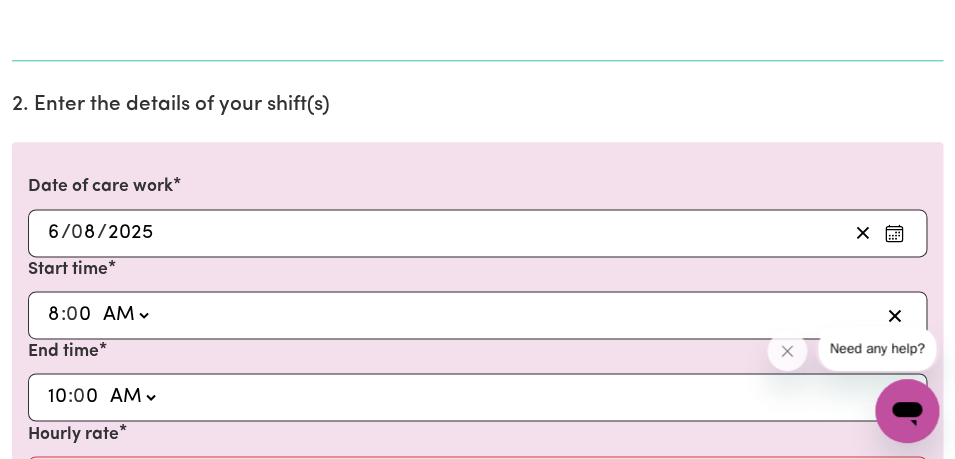 click on "AM" at bounding box center (0, 0) 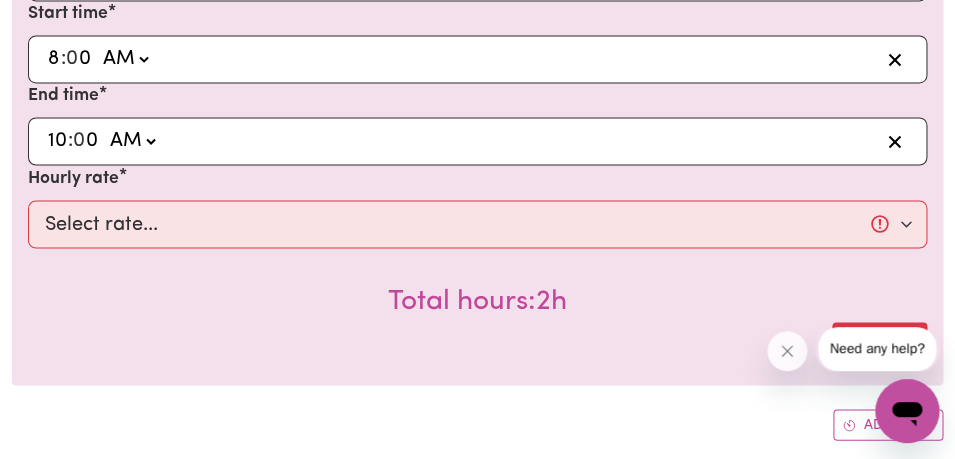 scroll, scrollTop: 776, scrollLeft: 0, axis: vertical 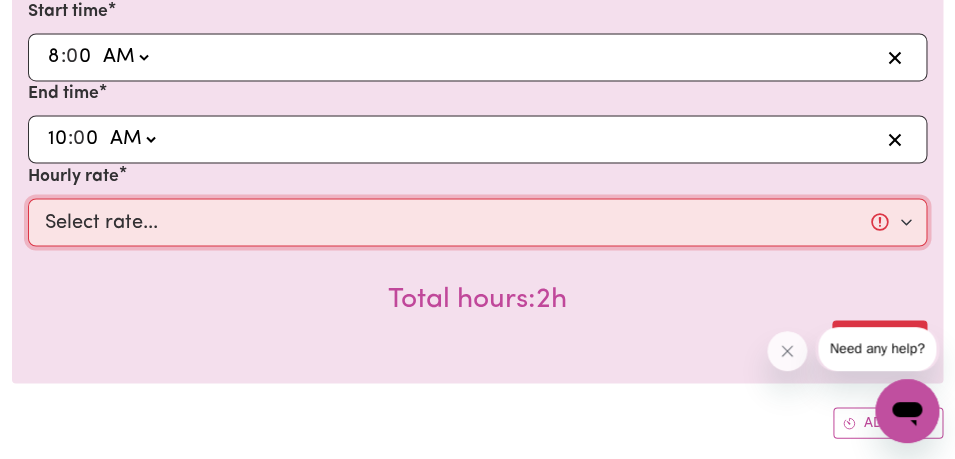 click on "$64.00 (Saturday)" at bounding box center [0, 0] 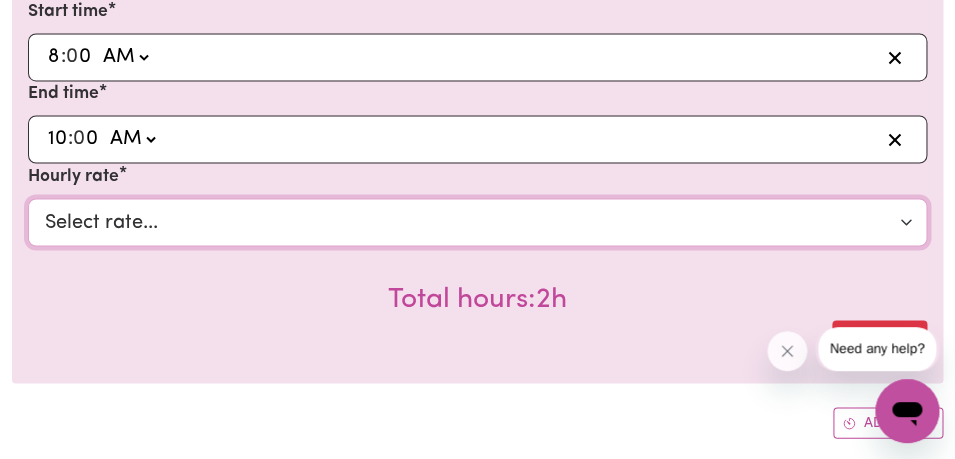 select on "44-Weekday" 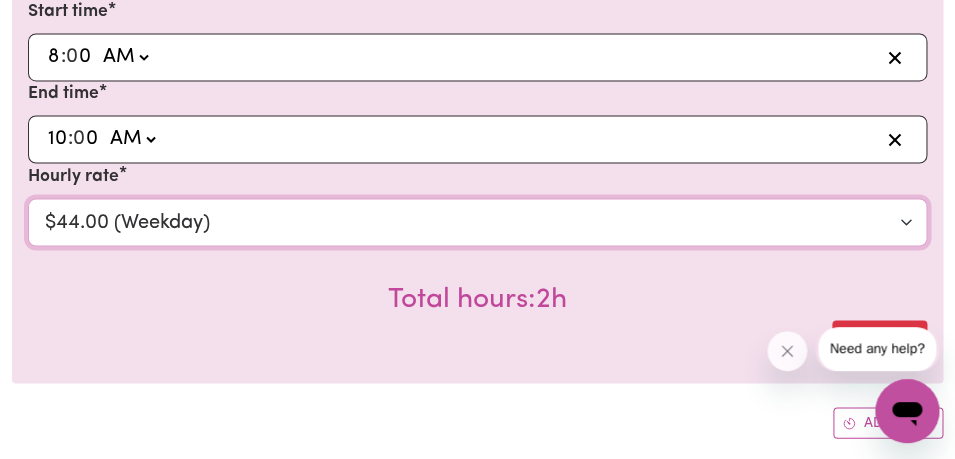 click on "$44.00 (Weekday)" at bounding box center (0, 0) 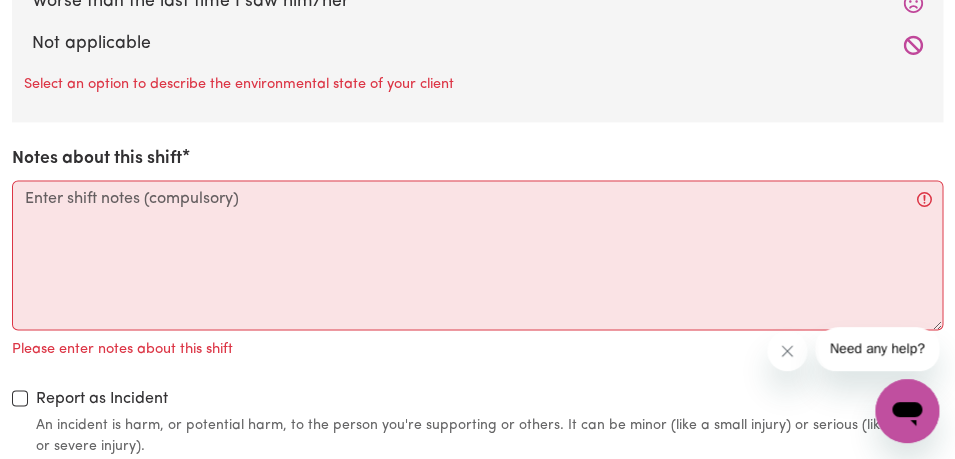 scroll, scrollTop: 2548, scrollLeft: 0, axis: vertical 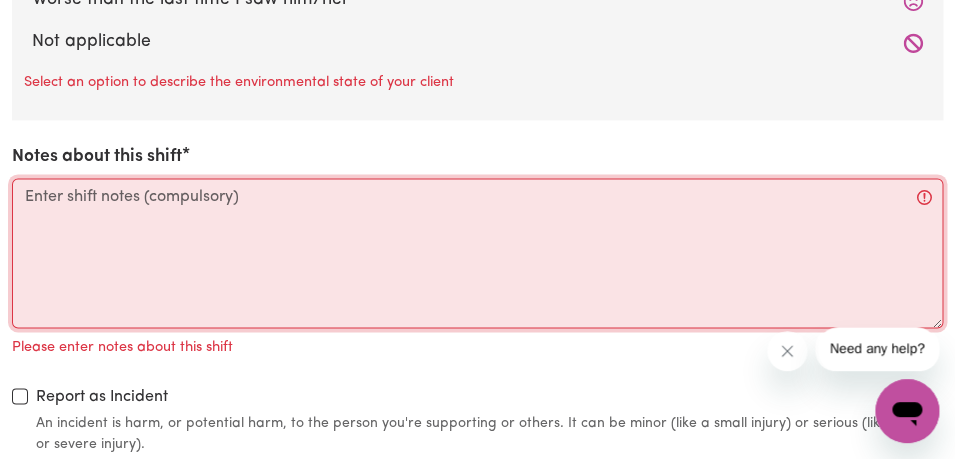 click on "Notes about this shift" at bounding box center (477, 253) 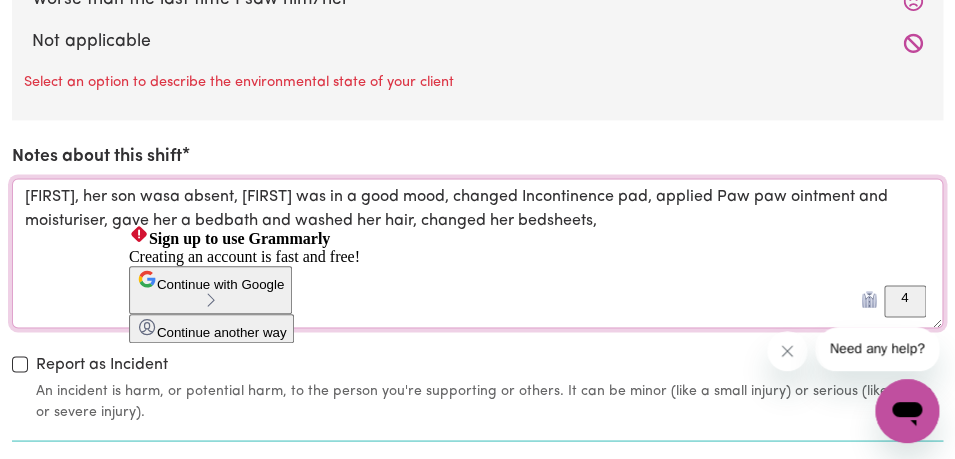click on "[FIRST], her son wasa absent, [FIRST] was in a good mood, changed Incontinence pad, applied Paw paw ointment and moisturiser, gave her a bedbath and washed her hair, changed her bedsheets," at bounding box center (477, 253) 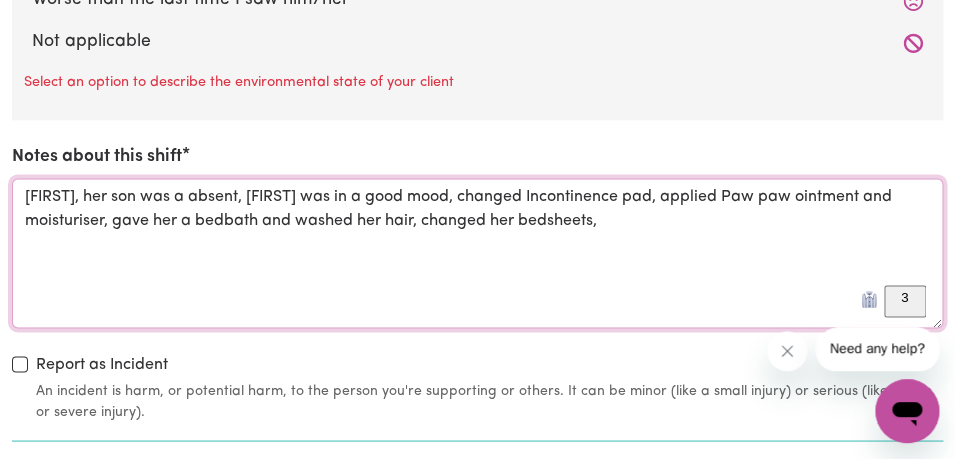 click on "[FIRST], her son was a absent, [FIRST] was in a good mood, changed Incontinence pad, applied Paw paw ointment and moisturiser, gave her a bedbath and washed her hair, changed her bedsheets," at bounding box center (477, 253) 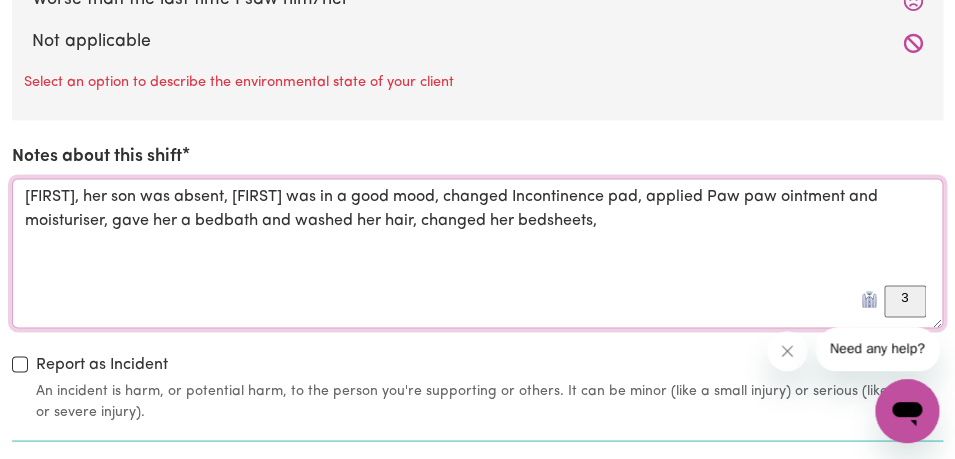 click on "[FIRST], her son was absent, [FIRST] was in a good mood, changed Incontinence pad, applied Paw paw ointment and moisturiser, gave her a bedbath and washed her hair, changed her bedsheets," at bounding box center (477, 253) 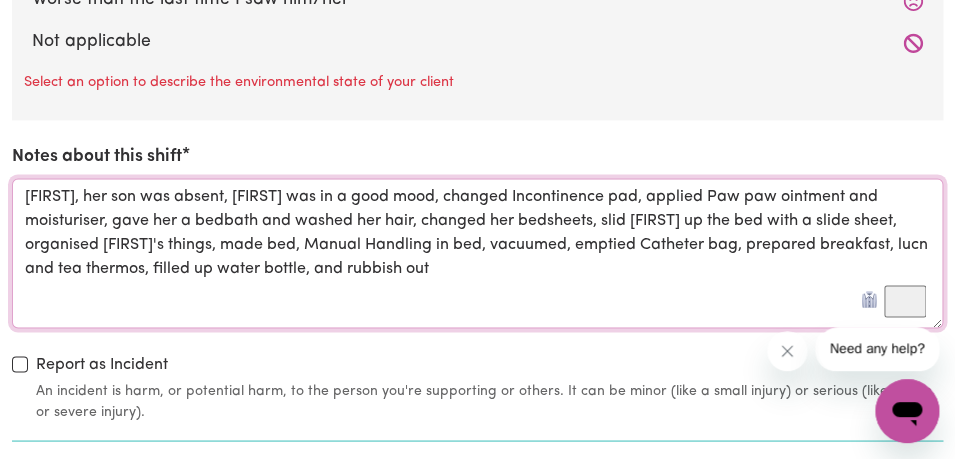 click on "[FIRST], her son was absent, [FIRST] was in a good mood, changed Incontinence pad, applied Paw paw ointment and moisturiser, gave her a bedbath and washed her hair, changed her bedsheets, slid [FIRST] up the bed with a slide sheet, organised [FIRST]'s things, made bed, Manual Handling in bed, vacuumed, emptied Catheter bag, prepared breakfast, lucn and tea thermos, filled up water bottle, and rubbish out" at bounding box center [477, 253] 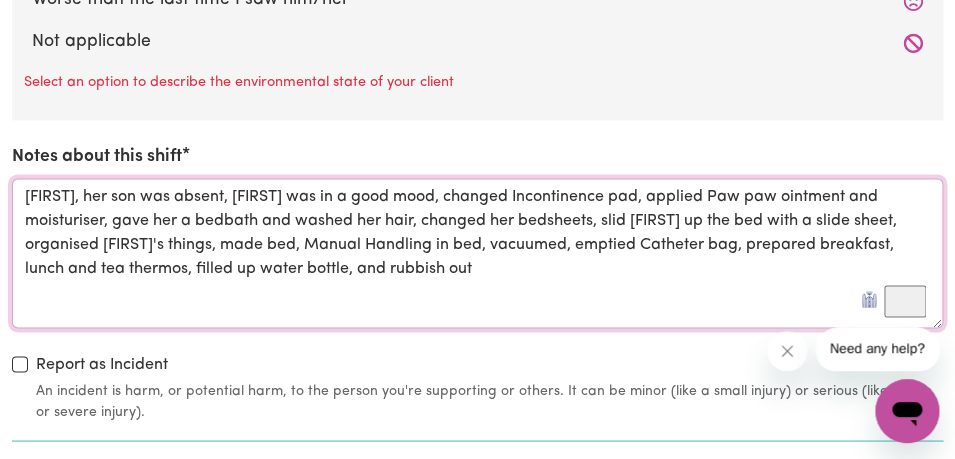 click on "[FIRST], her son was absent, [FIRST] was in a good mood, changed Incontinence pad, applied Paw paw ointment and moisturiser, gave her a bedbath and washed her hair, changed her bedsheets, slid [FIRST] up the bed with a slide sheet, organised [FIRST]'s things, made bed, Manual Handling in bed, vacuumed, emptied Catheter bag, prepared breakfast, lunch and tea thermos, filled up water bottle, and rubbish out" at bounding box center (477, 253) 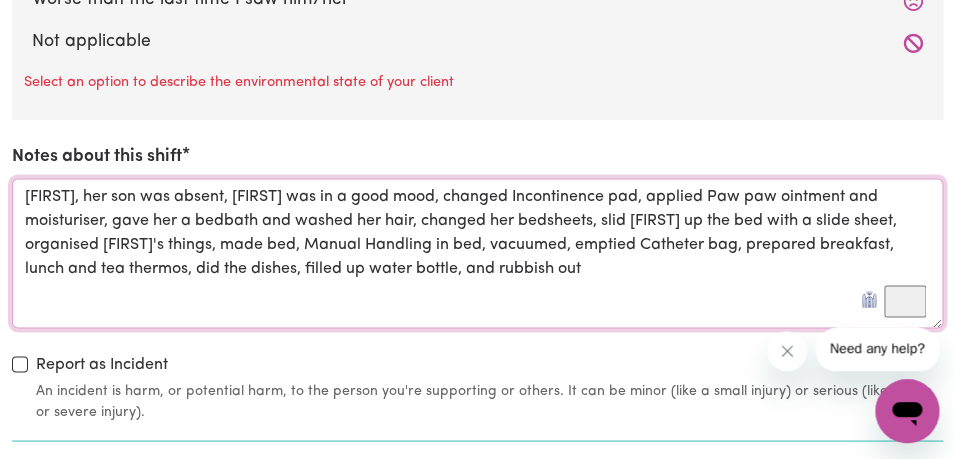 click on "[FIRST], her son was absent, [FIRST] was in a good mood, changed Incontinence pad, applied Paw paw ointment and moisturiser, gave her a bedbath and washed her hair, changed her bedsheets, slid [FIRST] up the bed with a slide sheet, organised [FIRST]'s things, made bed, Manual Handling in bed, vacuumed, emptied Catheter bag, prepared breakfast, lunch and tea thermos, did the dishes, filled up water bottle, and rubbish out" at bounding box center (477, 253) 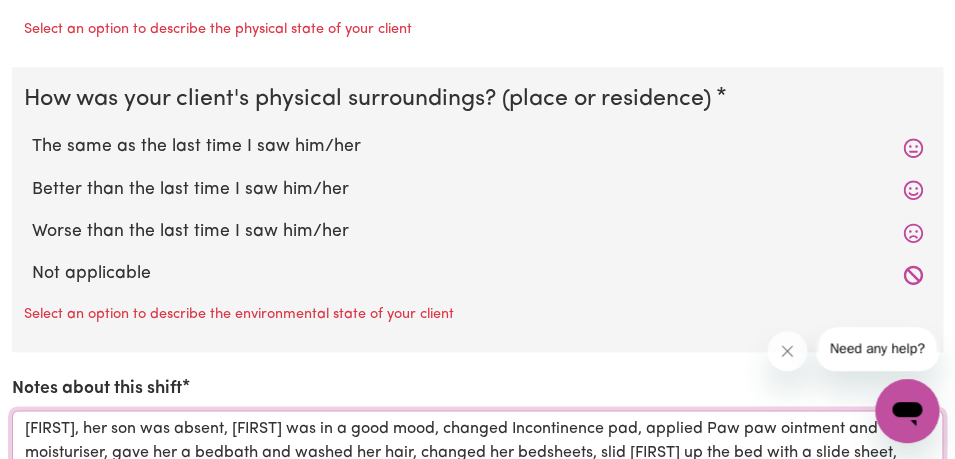 scroll, scrollTop: 2301, scrollLeft: 0, axis: vertical 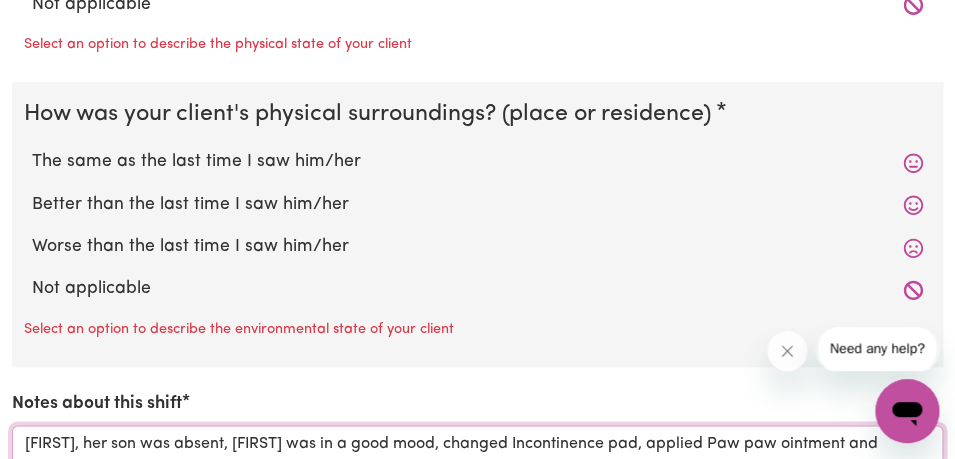 type on "[FIRST], her son was absent, [FIRST] was in a good mood, changed Incontinence pad, applied Paw paw ointment and moisturiser, gave her a bedbath and washed her hair, changed her bedsheets, slid [FIRST] up the bed with a slide sheet, organised [FIRST]'s things, made bed, Manual Handling in bed, vacuumed, emptied Catheter bag, prepared breakfast, lunch and tea thermos, did the dishes, filled up water bottle, and rubbish out." 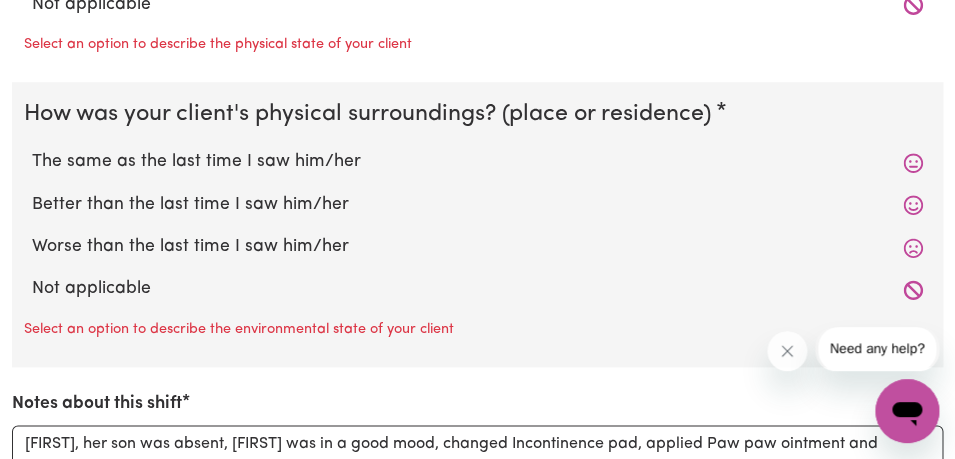 click on "The same as the last time I saw him/her" at bounding box center (477, 162) 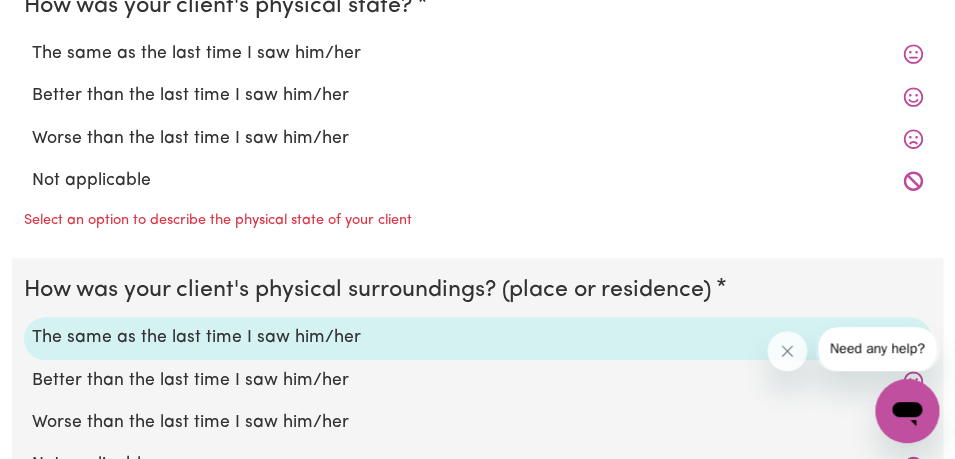 scroll, scrollTop: 2102, scrollLeft: 0, axis: vertical 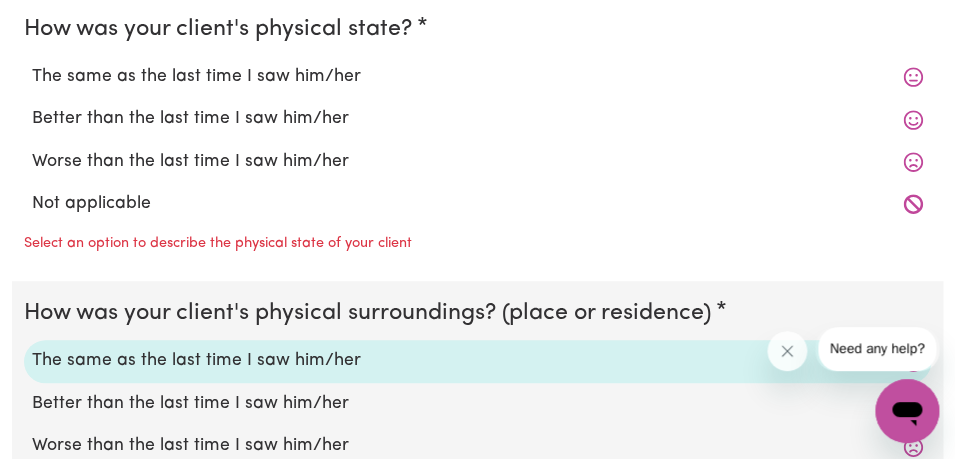 click on "The same as the last time I saw him/her" at bounding box center (477, 77) 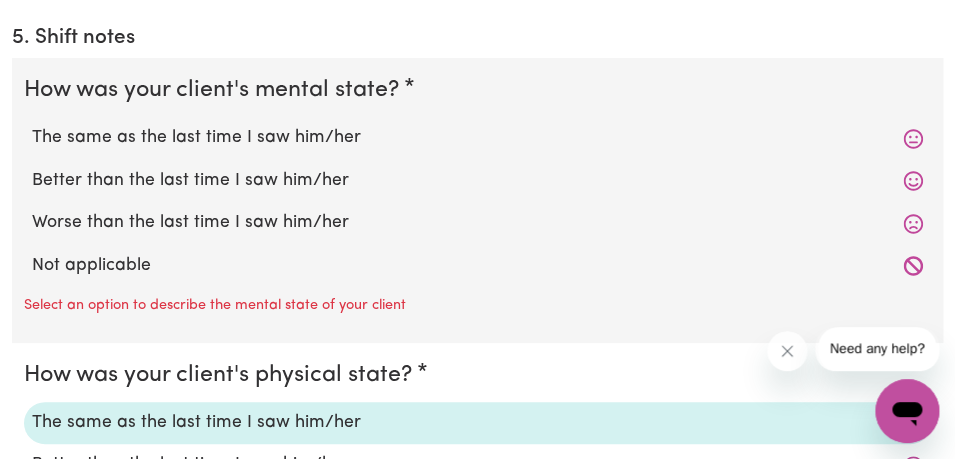 scroll, scrollTop: 1751, scrollLeft: 0, axis: vertical 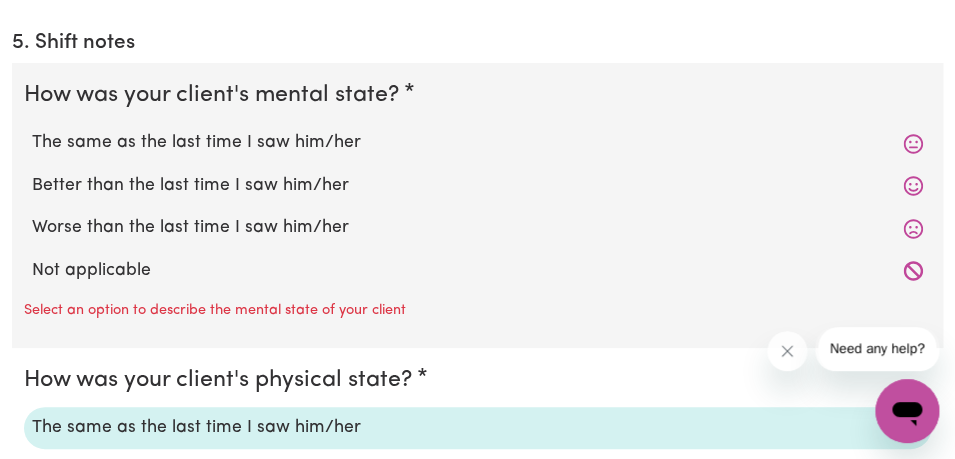 click on "The same as the last time I saw him/her" at bounding box center [477, 143] 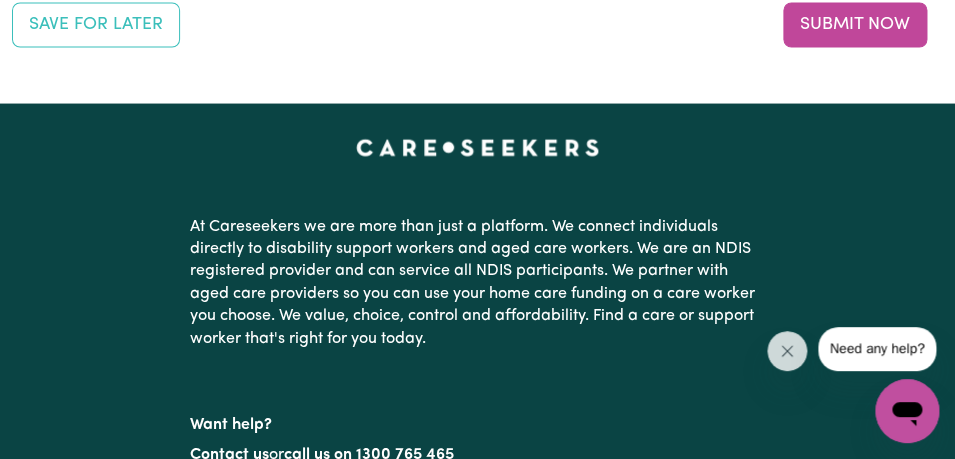 scroll, scrollTop: 2882, scrollLeft: 0, axis: vertical 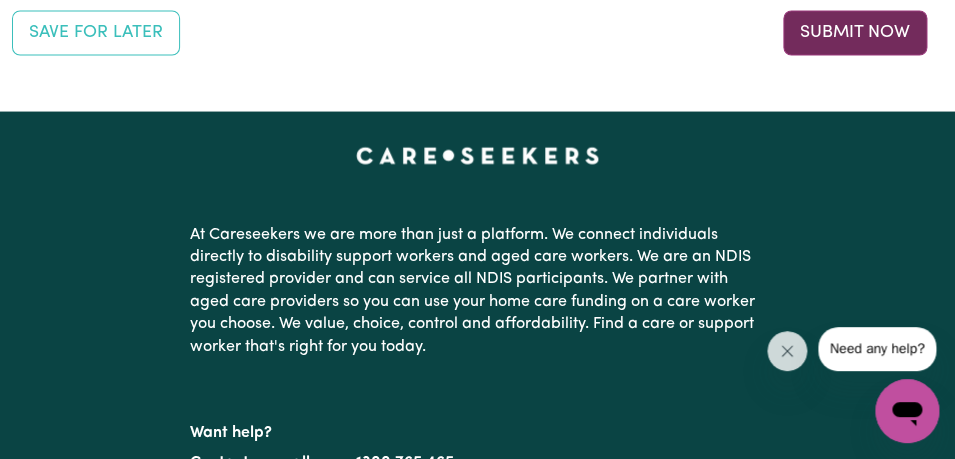 click on "Submit Now" at bounding box center (855, 33) 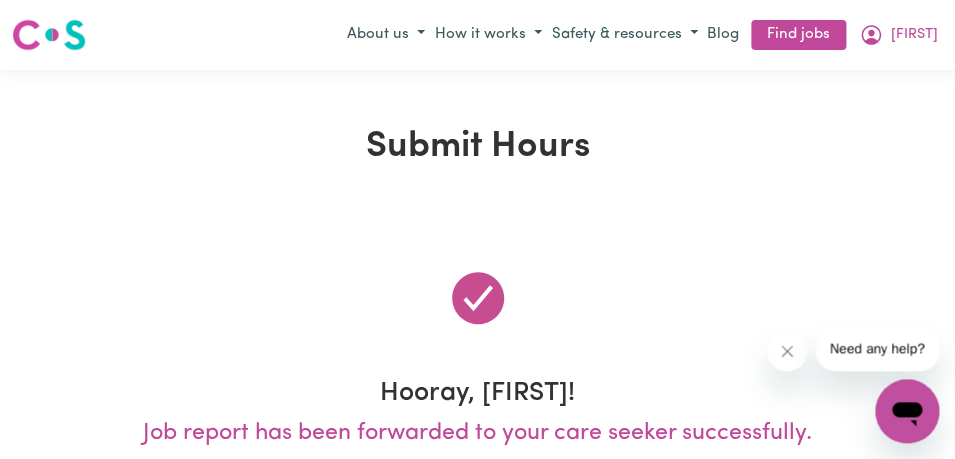 scroll, scrollTop: 0, scrollLeft: 0, axis: both 